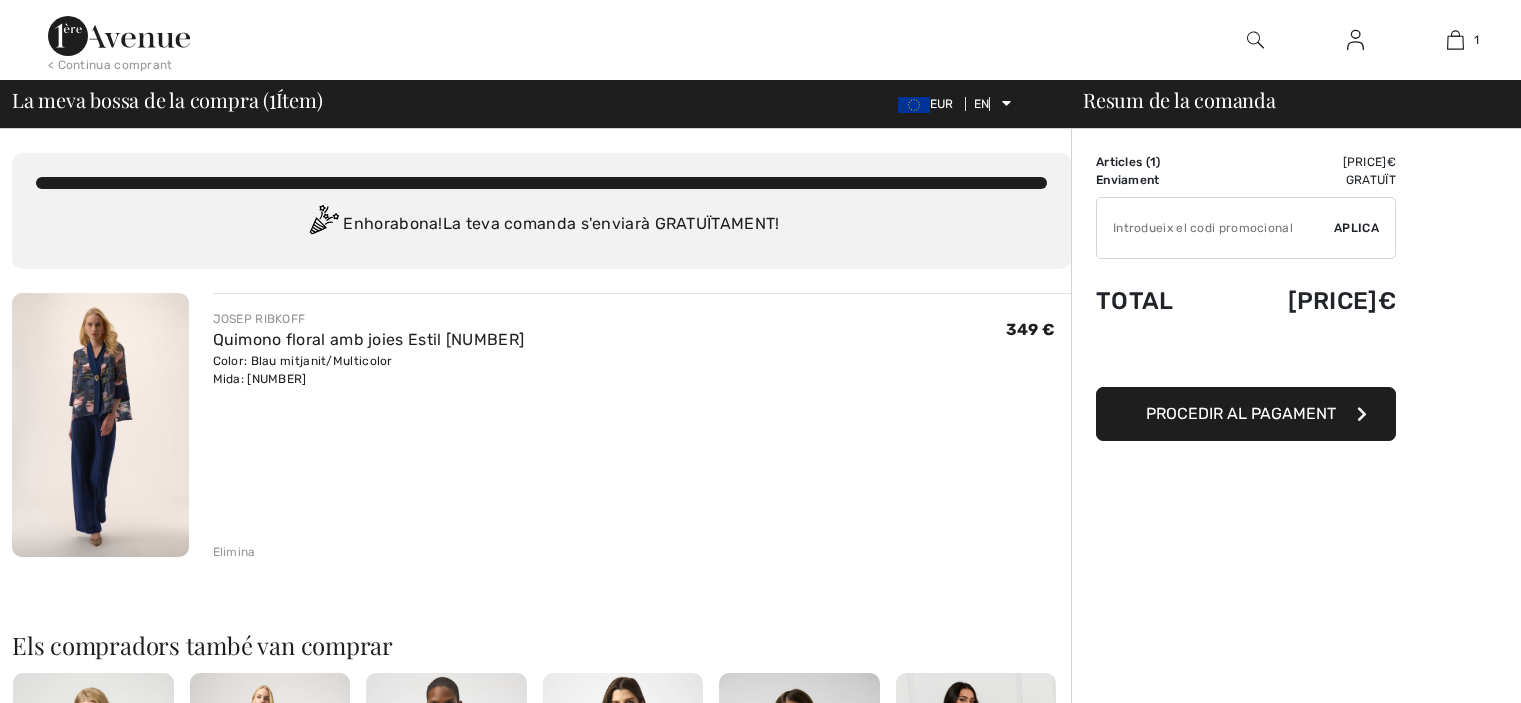 scroll, scrollTop: 0, scrollLeft: 0, axis: both 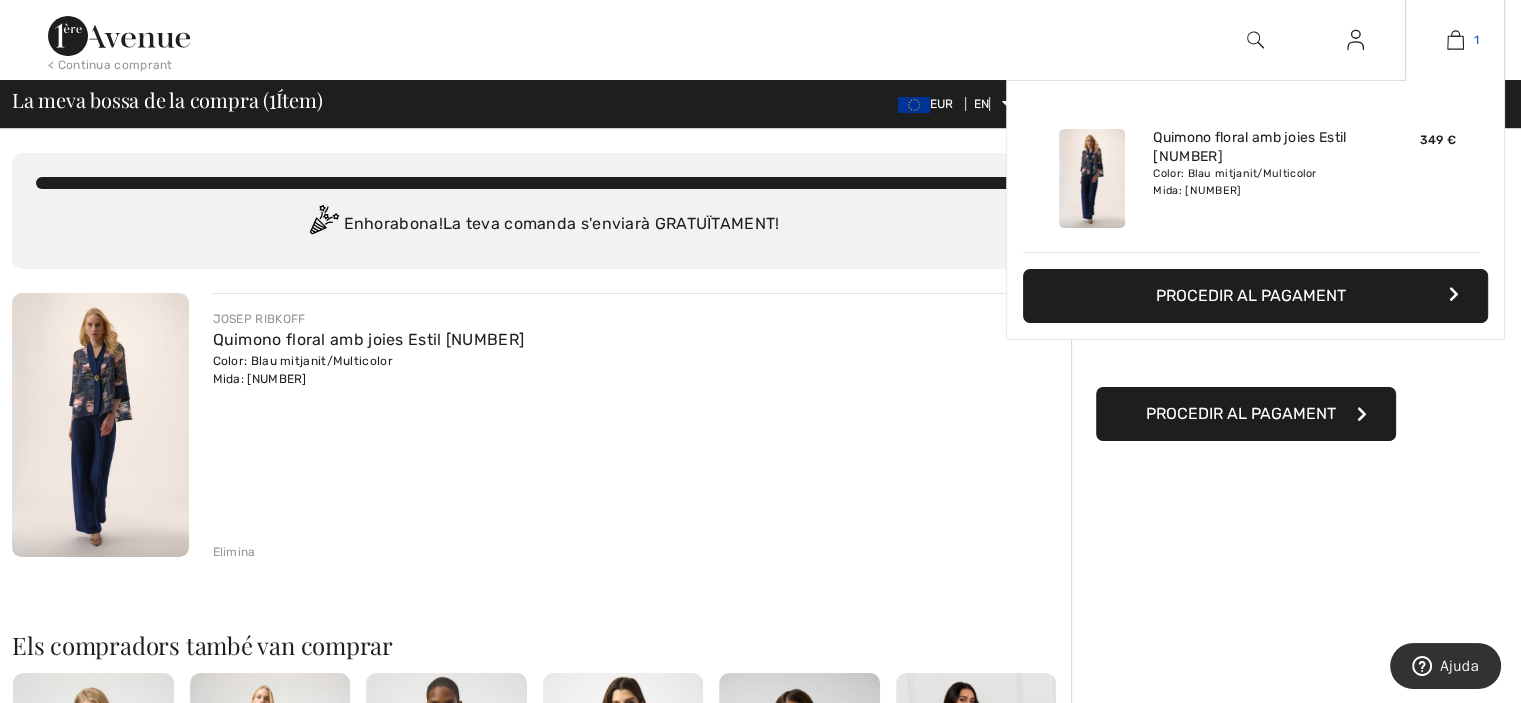 click at bounding box center [1455, 40] 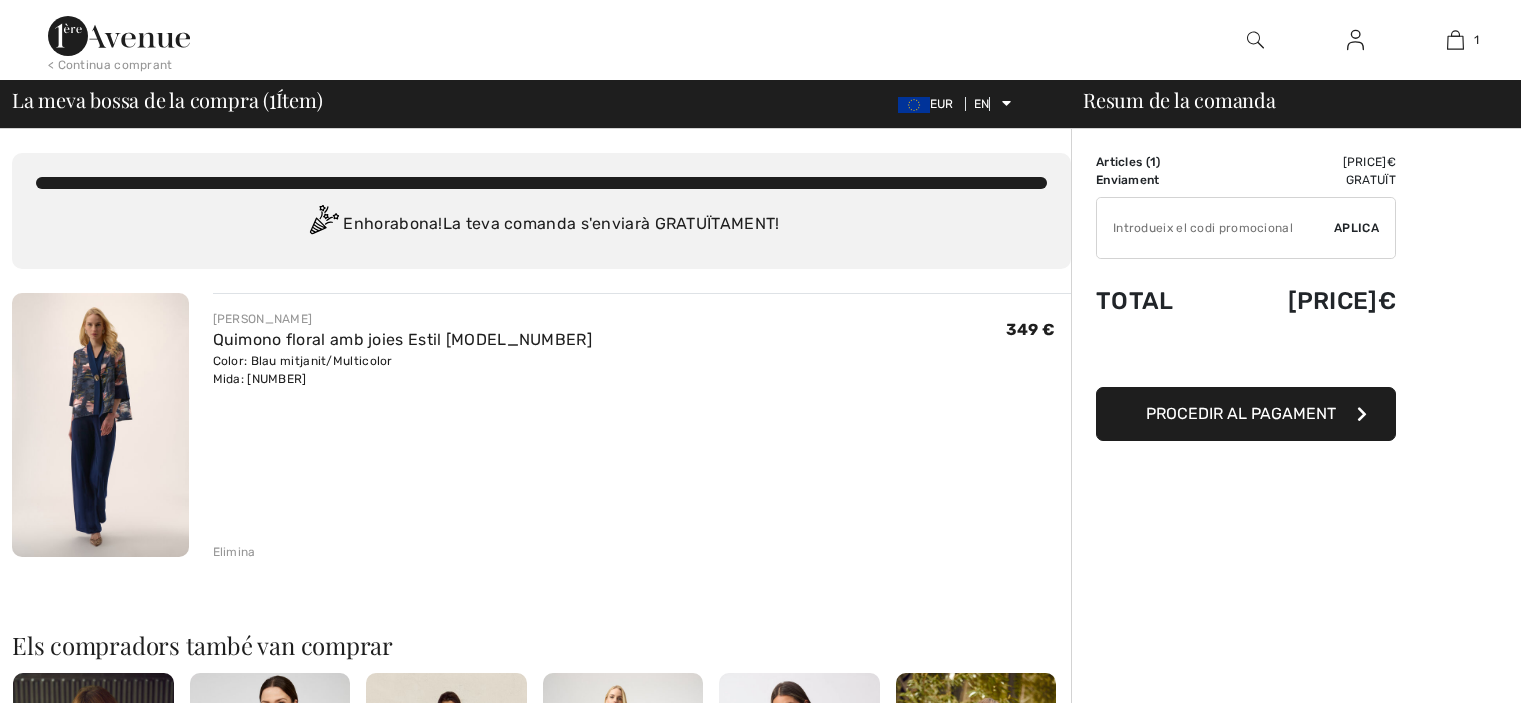 scroll, scrollTop: 0, scrollLeft: 0, axis: both 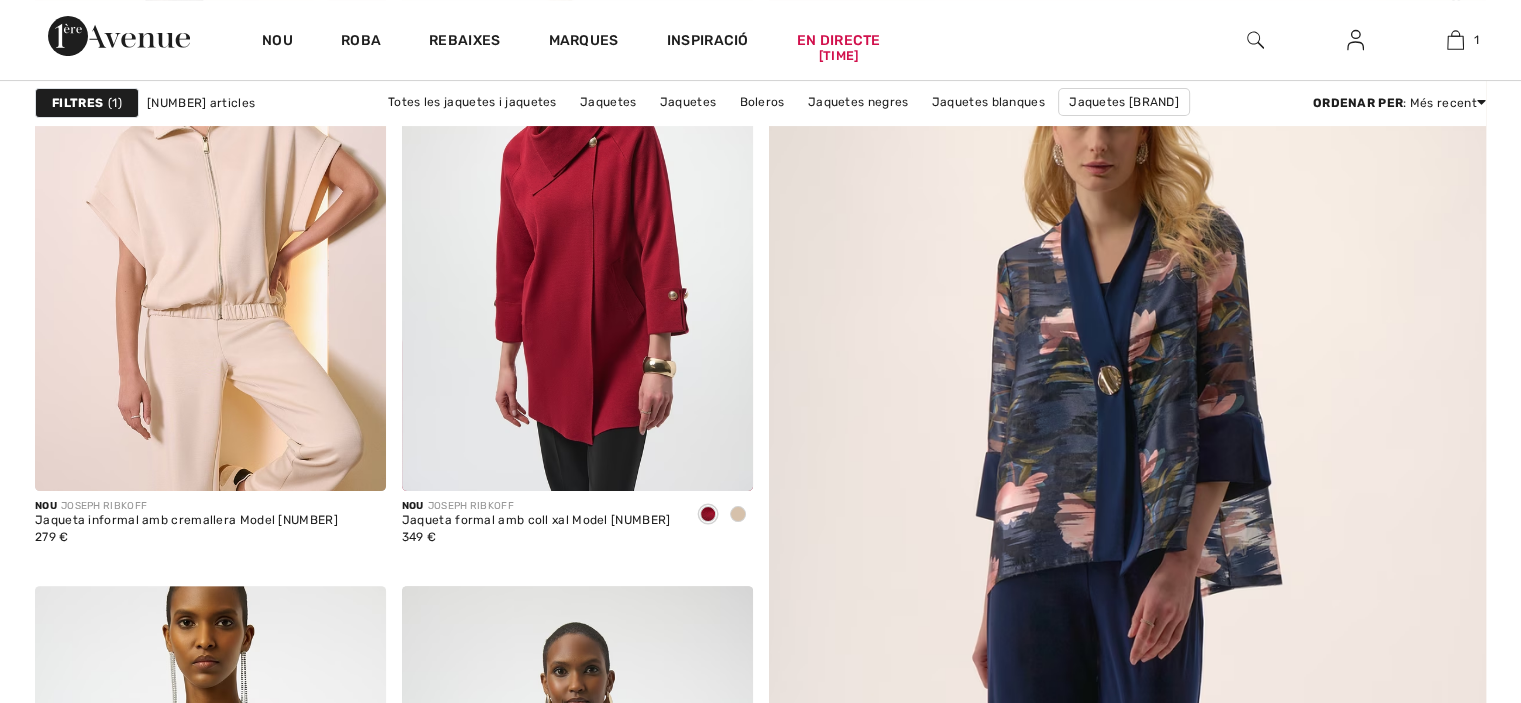 checkbox on "true" 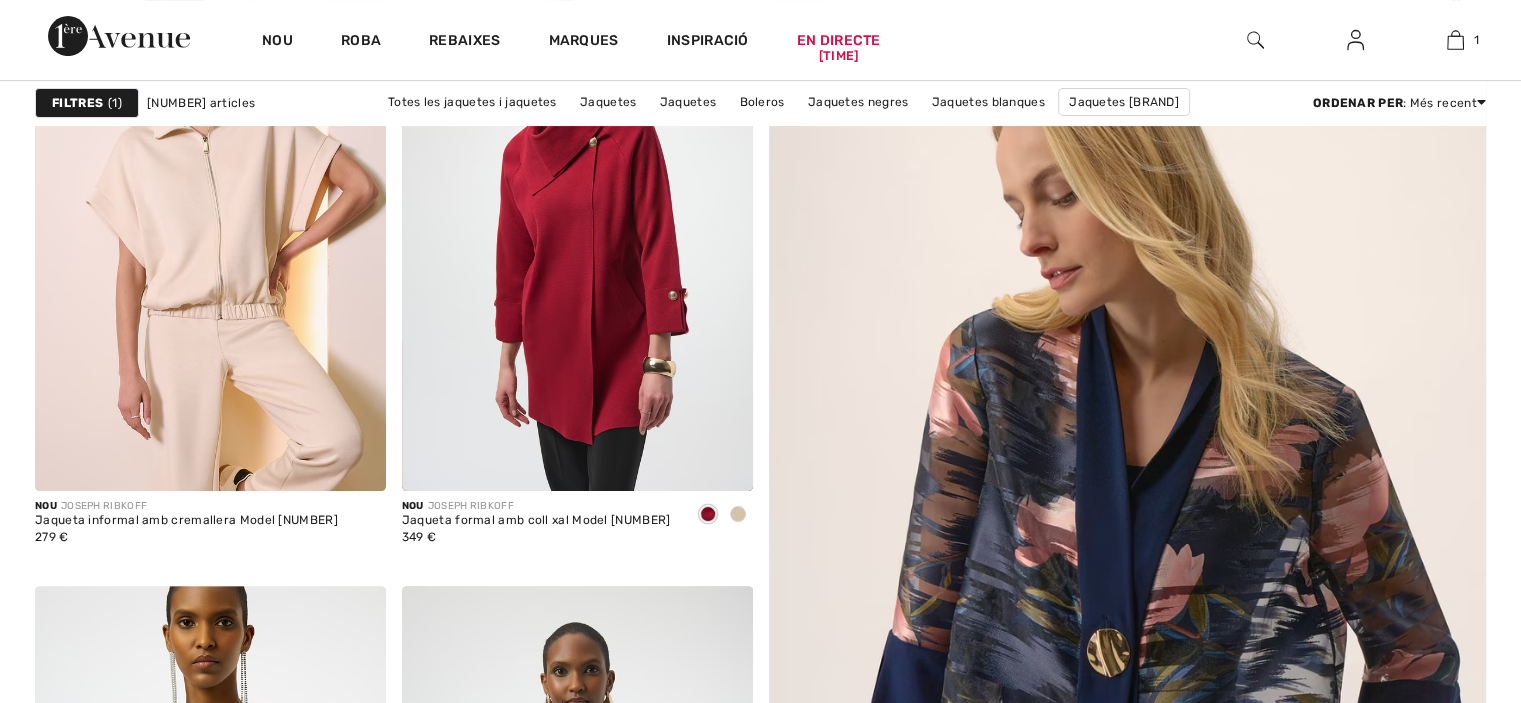 scroll, scrollTop: 0, scrollLeft: 0, axis: both 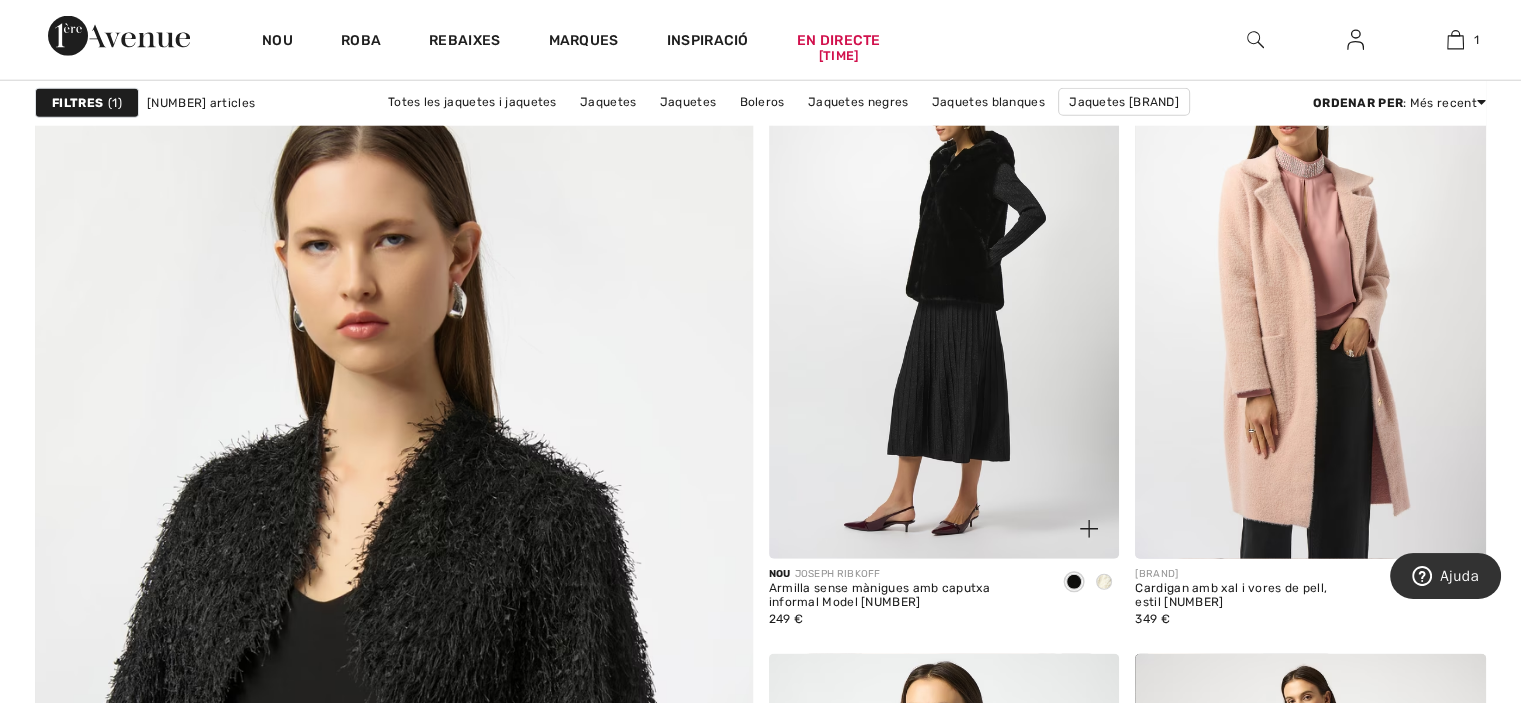 click at bounding box center [944, 296] 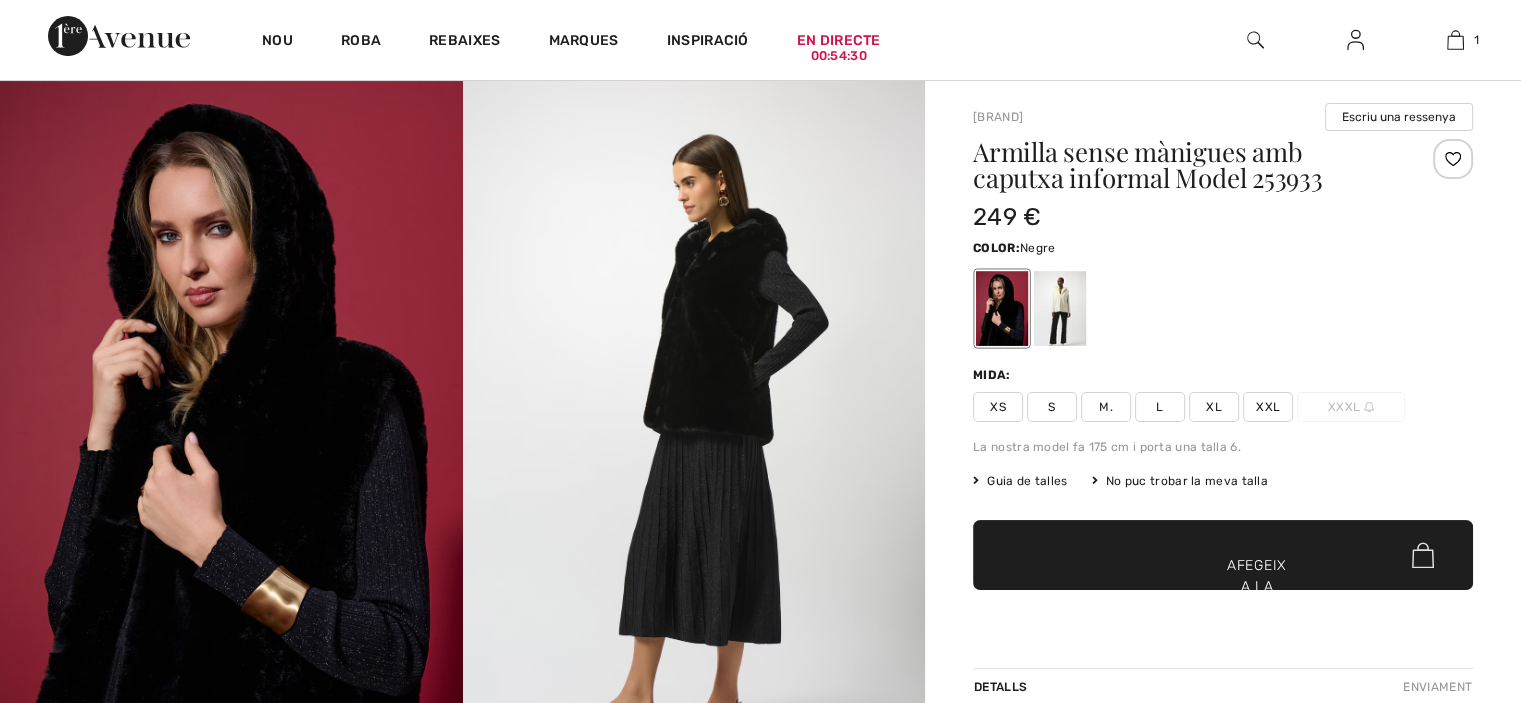 scroll, scrollTop: 0, scrollLeft: 0, axis: both 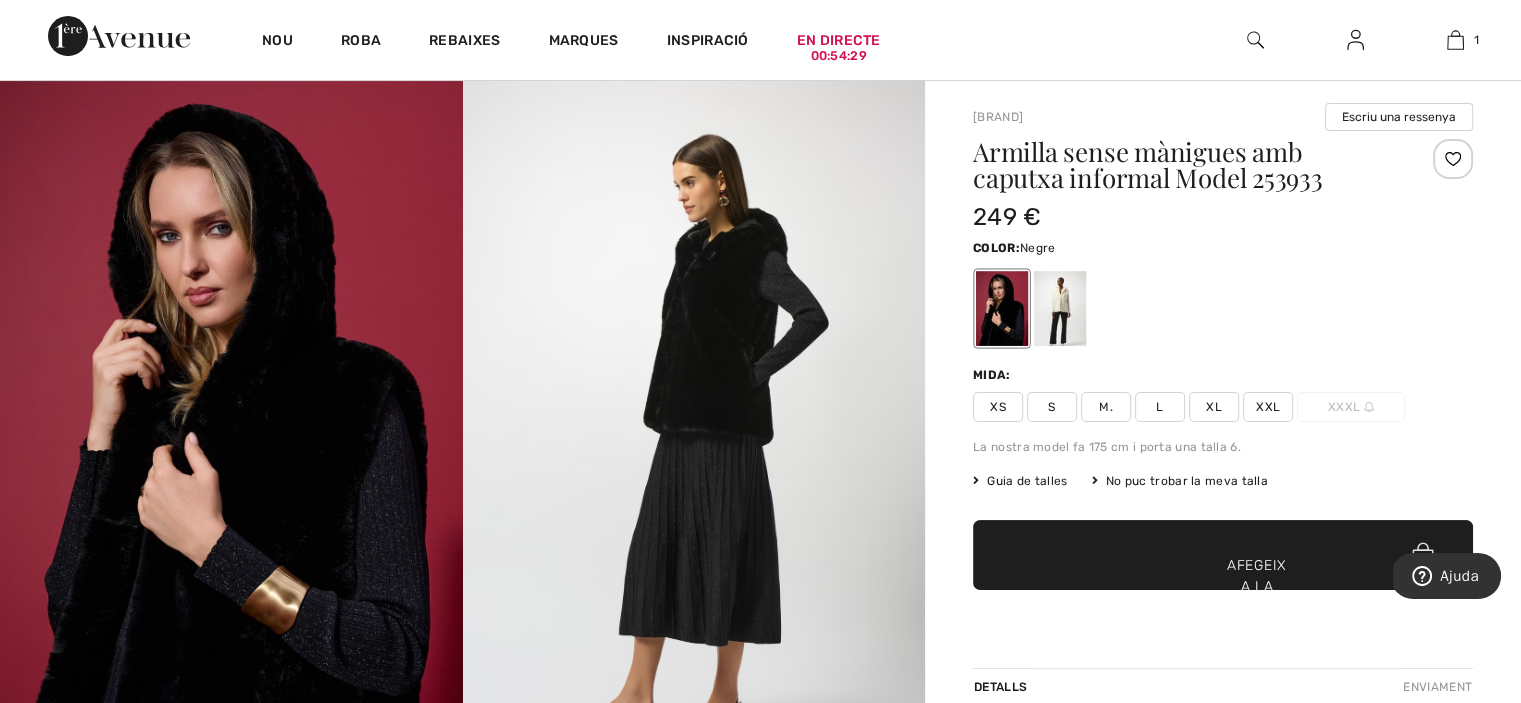checkbox on "true" 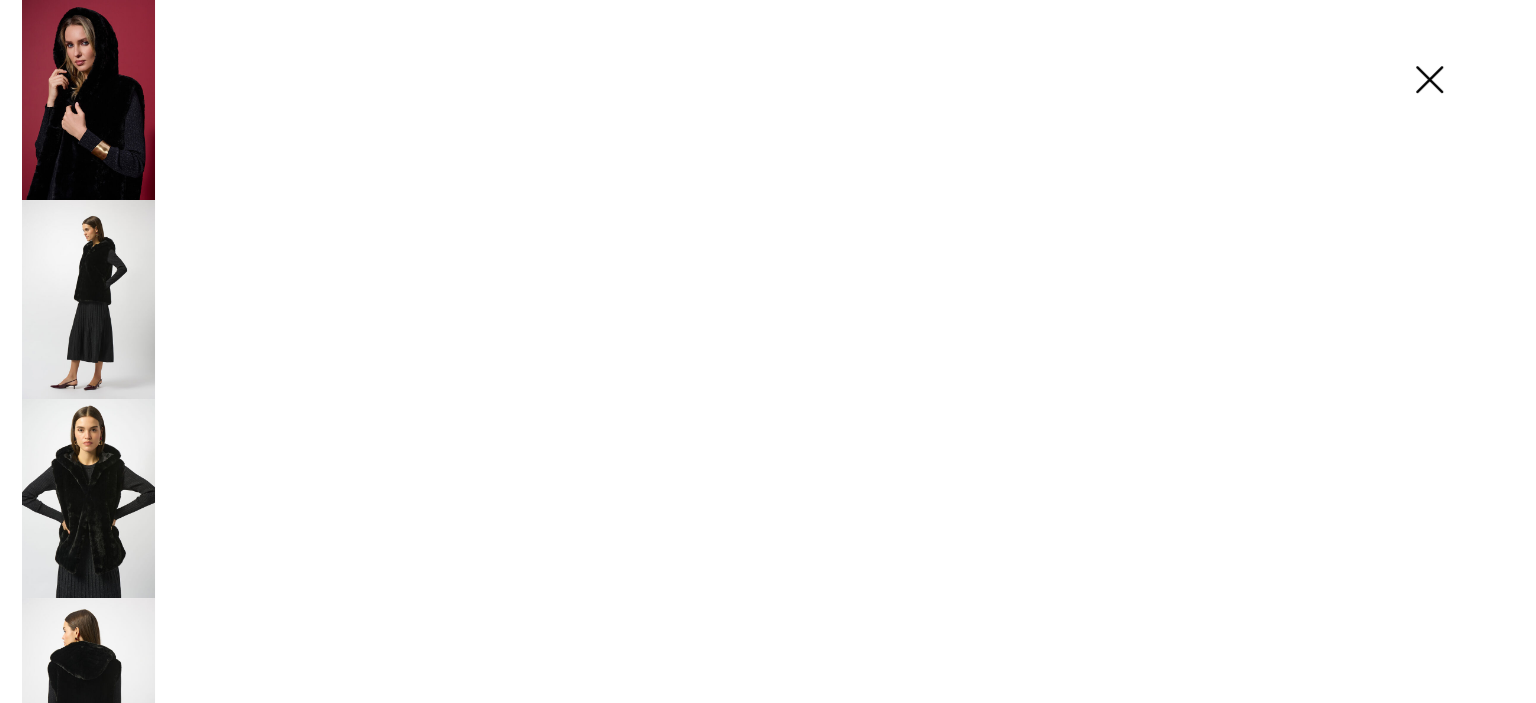 scroll, scrollTop: 136, scrollLeft: 0, axis: vertical 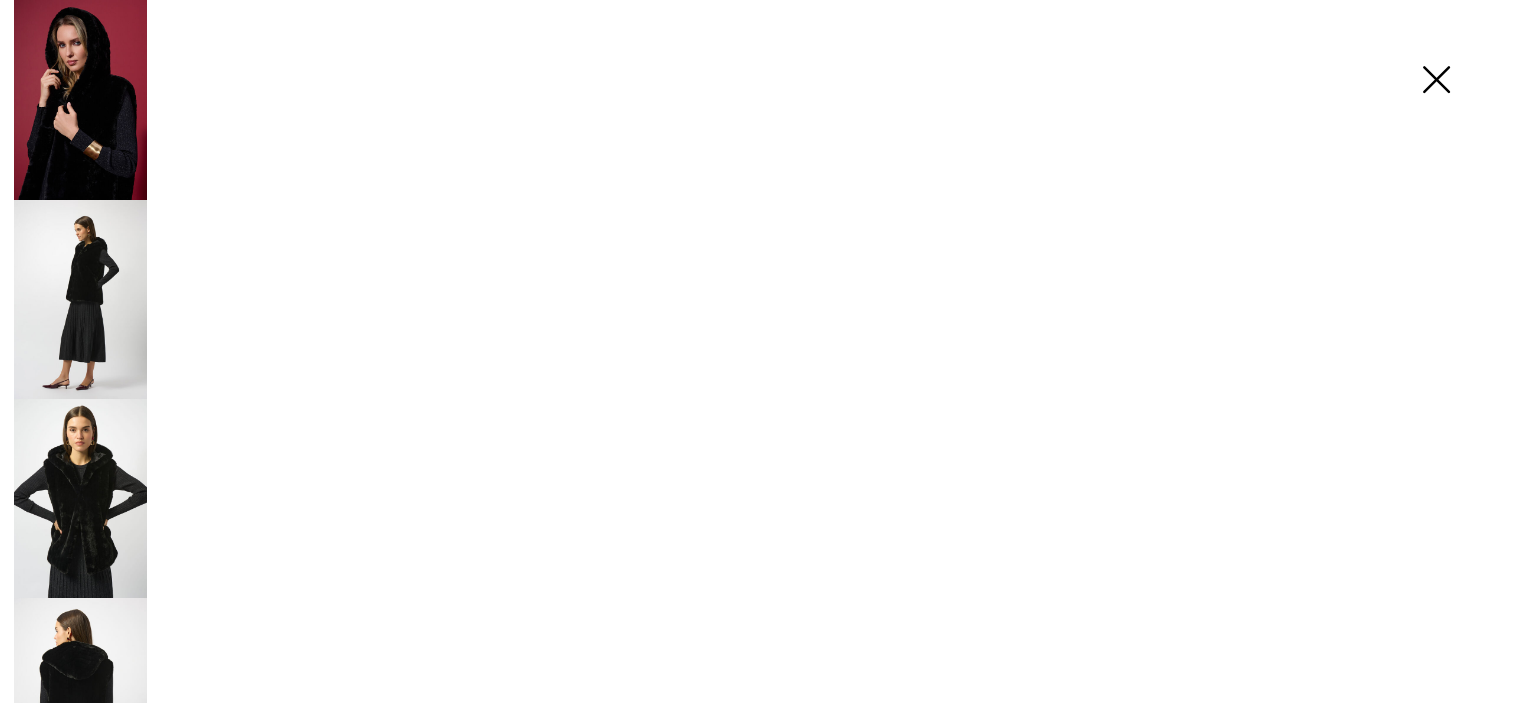 click on "Close
Close
Save changes
Close
Your browser does not support the video tag." at bounding box center [768, 1758] 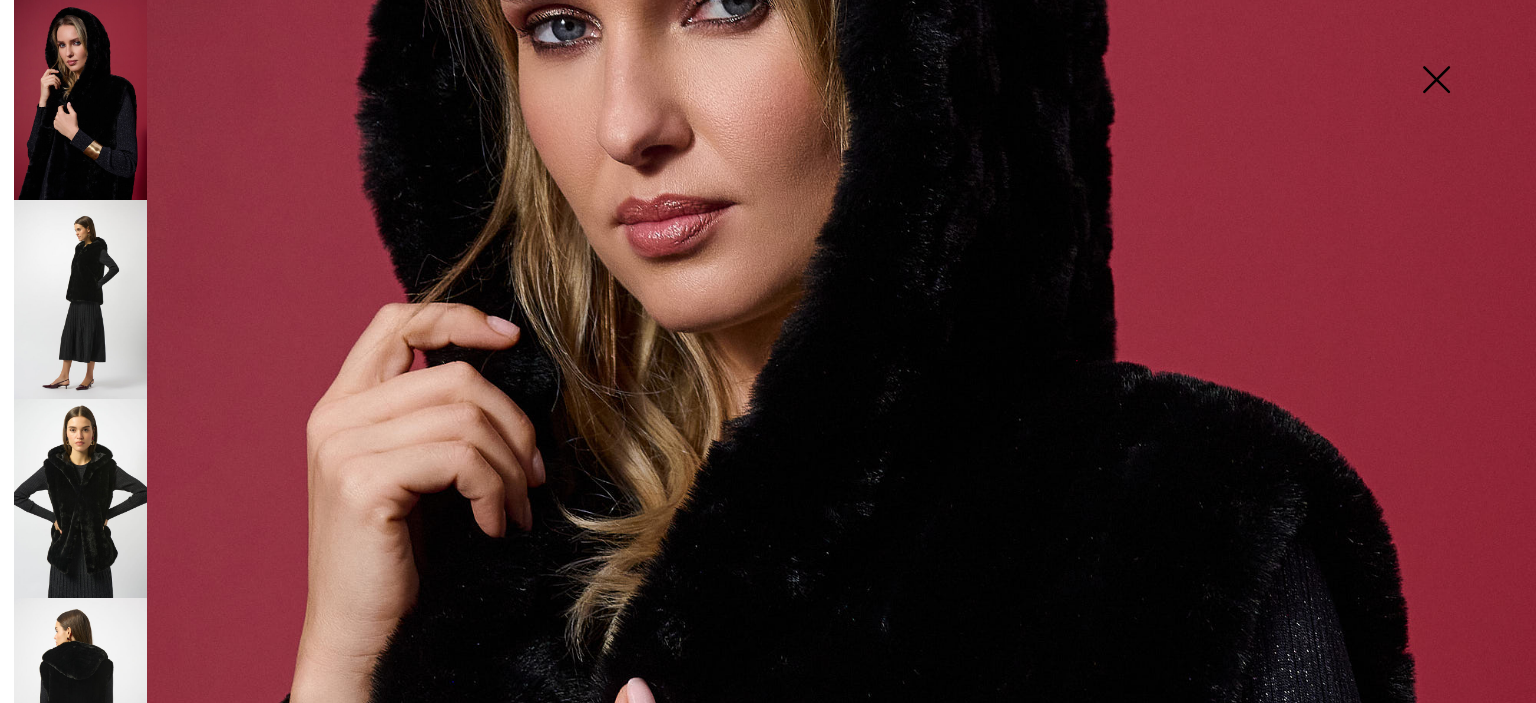 scroll, scrollTop: 500, scrollLeft: 0, axis: vertical 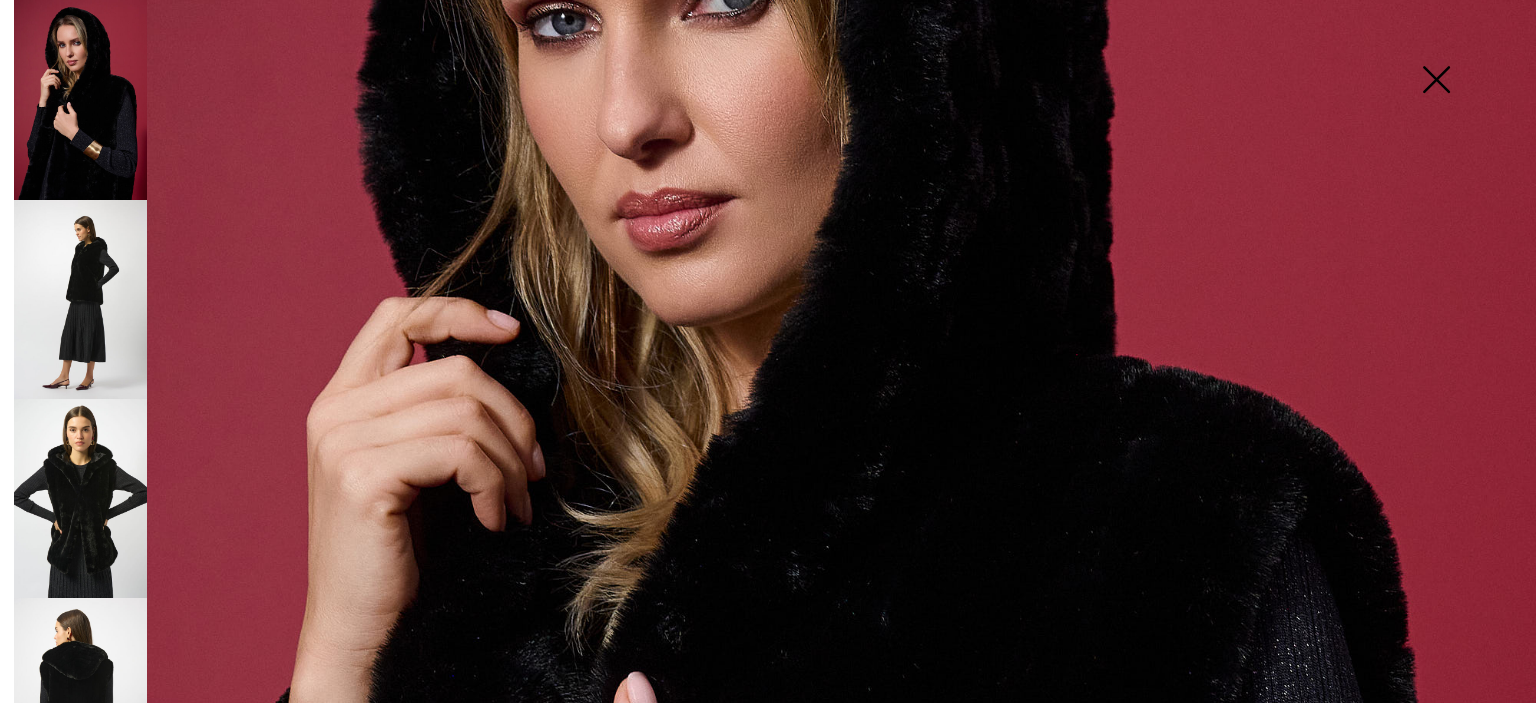 click at bounding box center [1436, 81] 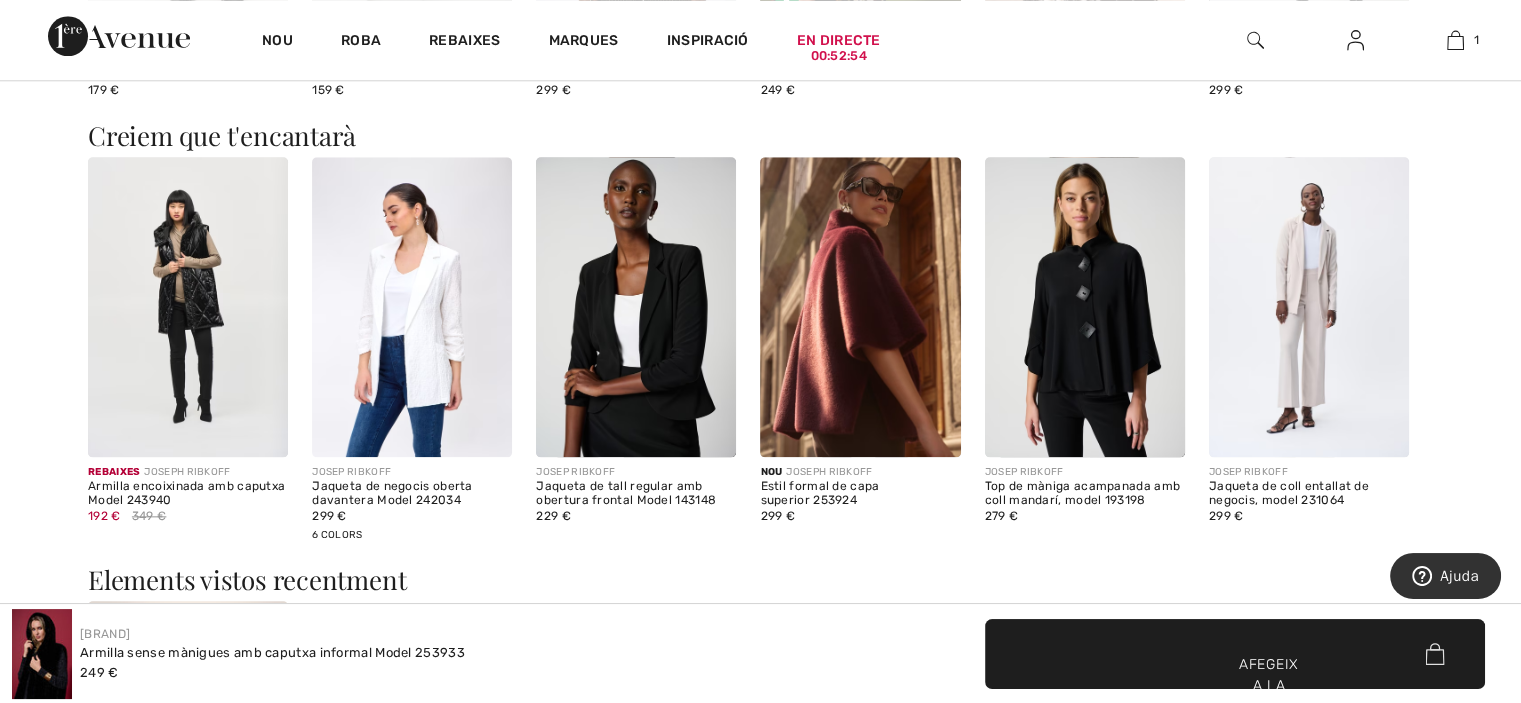 scroll, scrollTop: 2163, scrollLeft: 0, axis: vertical 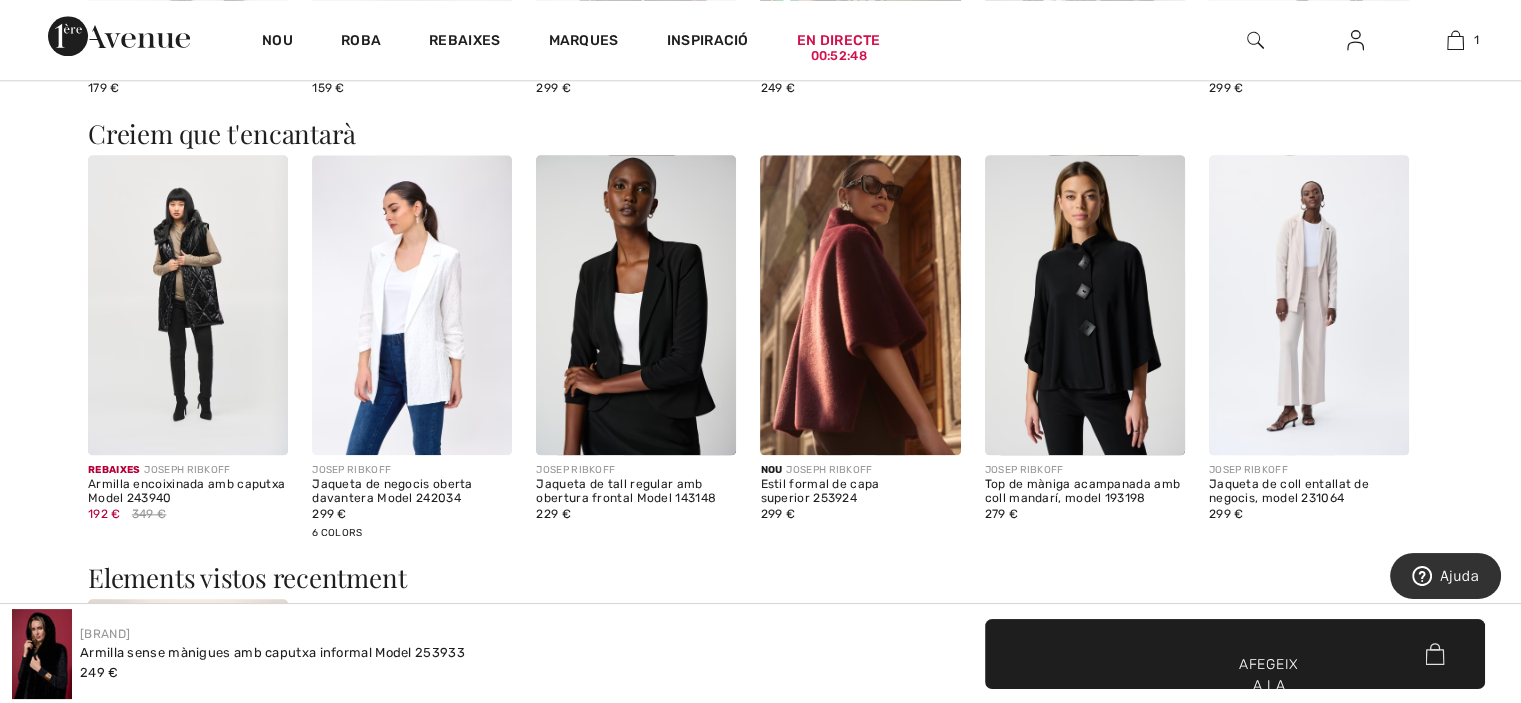 click at bounding box center [636, 305] 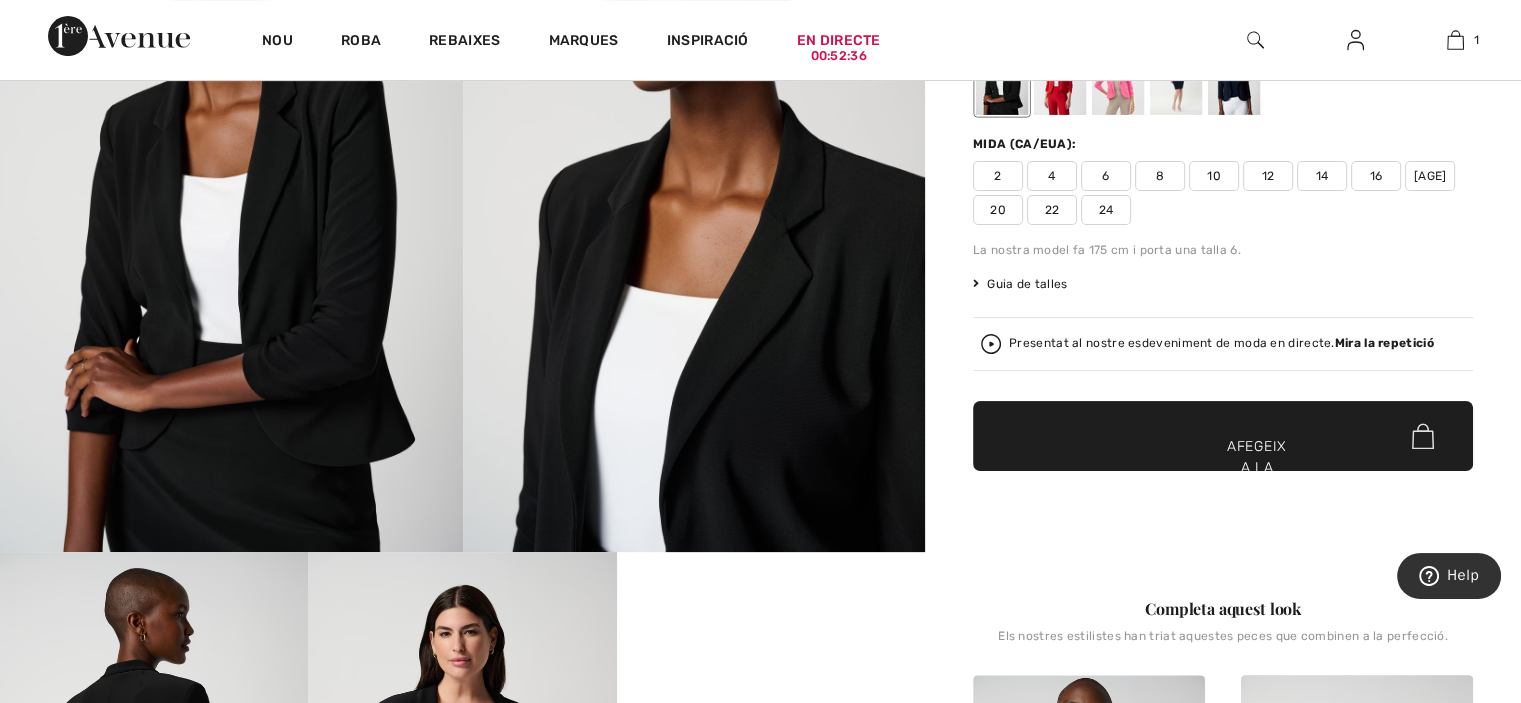 scroll, scrollTop: 480, scrollLeft: 0, axis: vertical 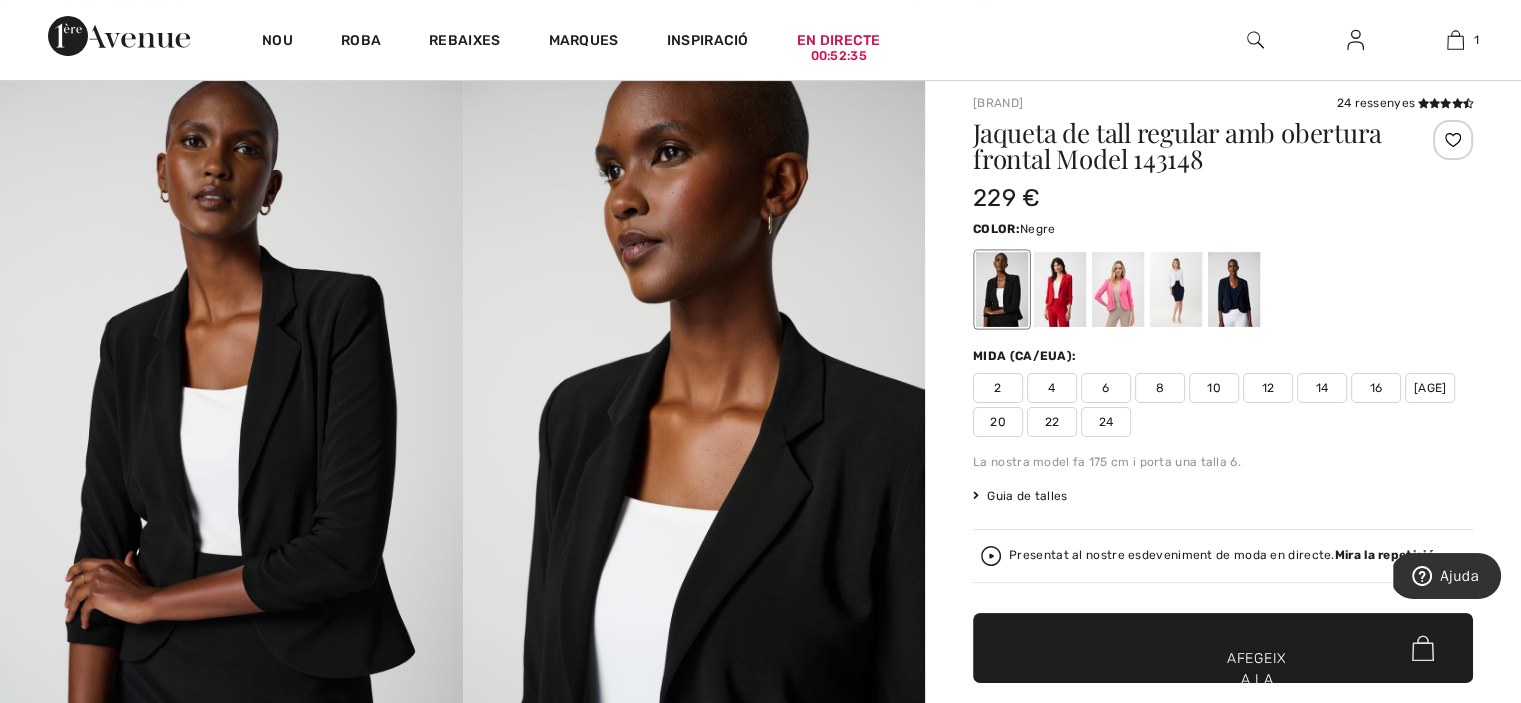 checkbox on "true" 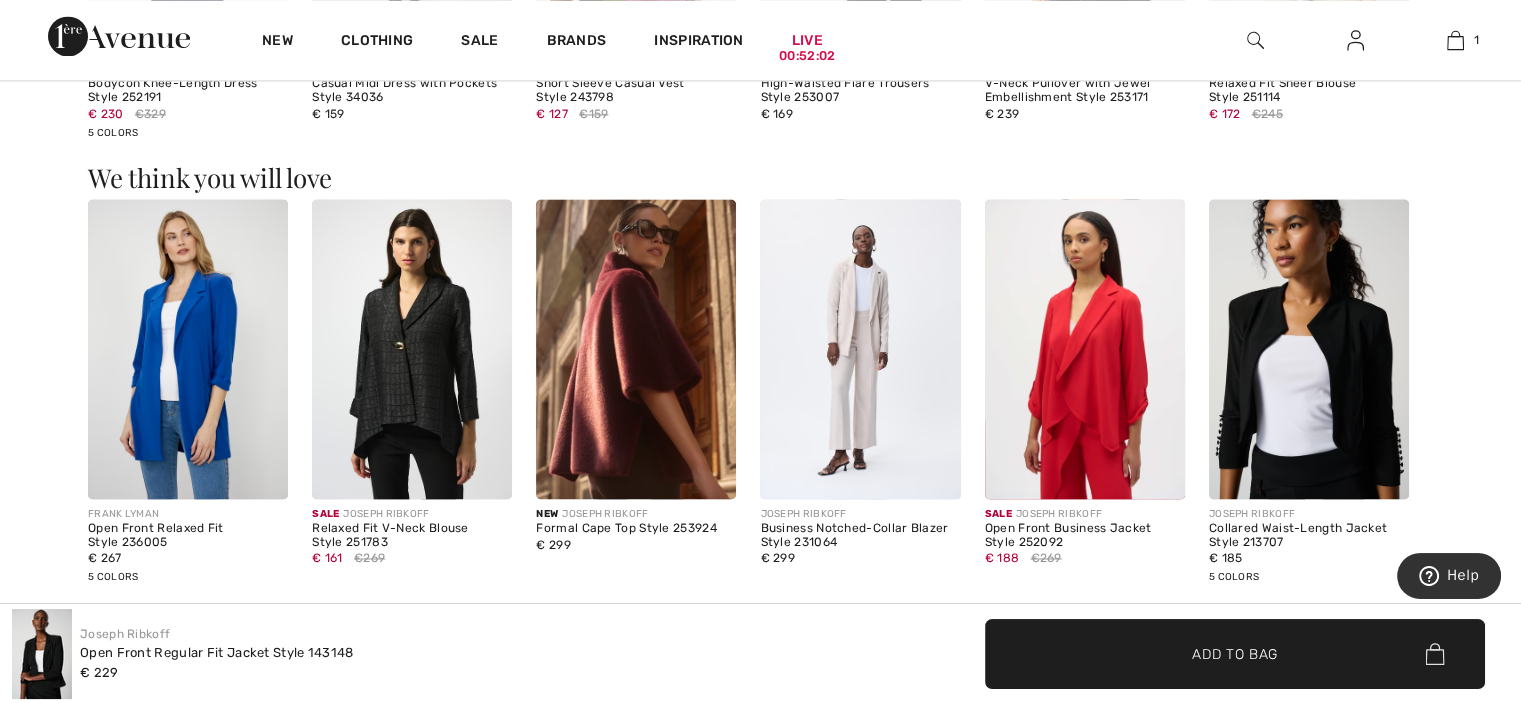 scroll, scrollTop: 3071, scrollLeft: 0, axis: vertical 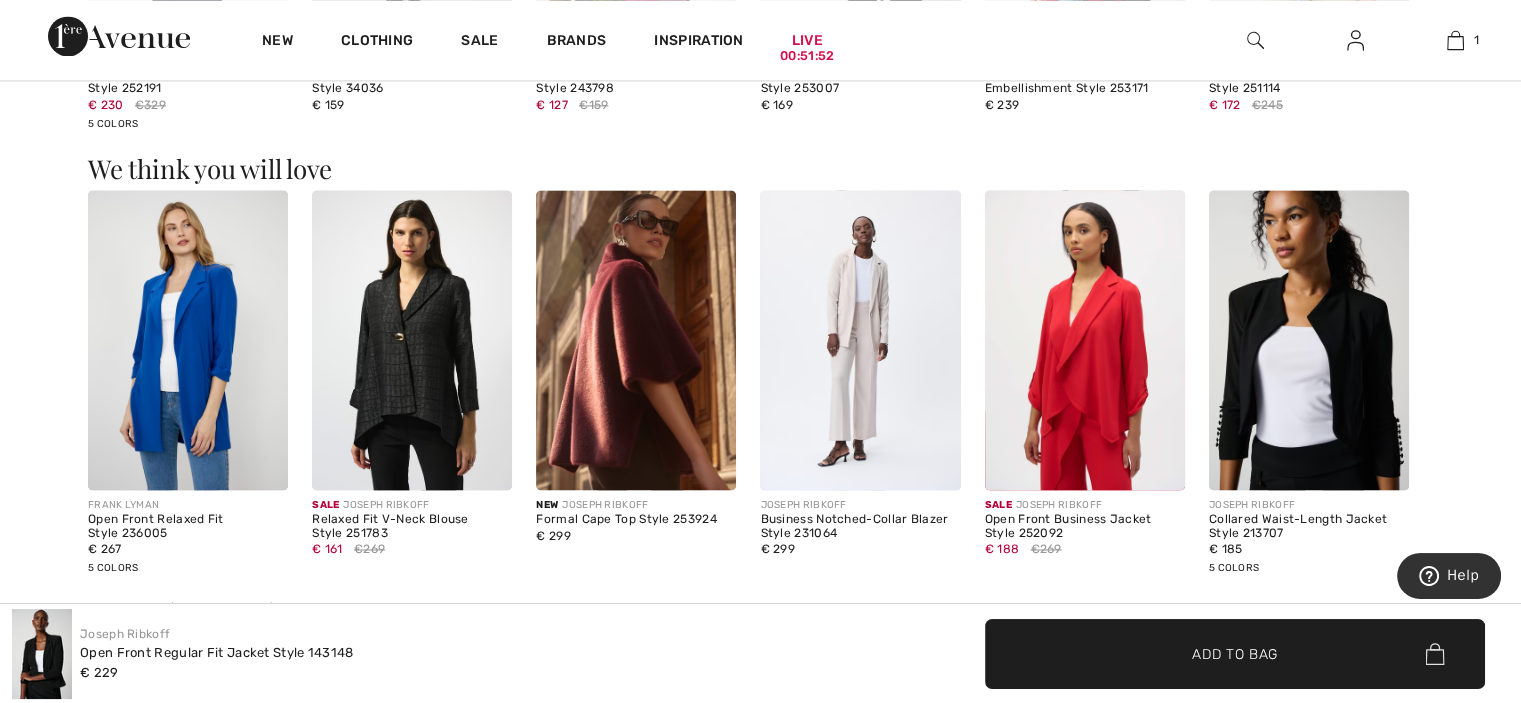 click at bounding box center [412, 340] 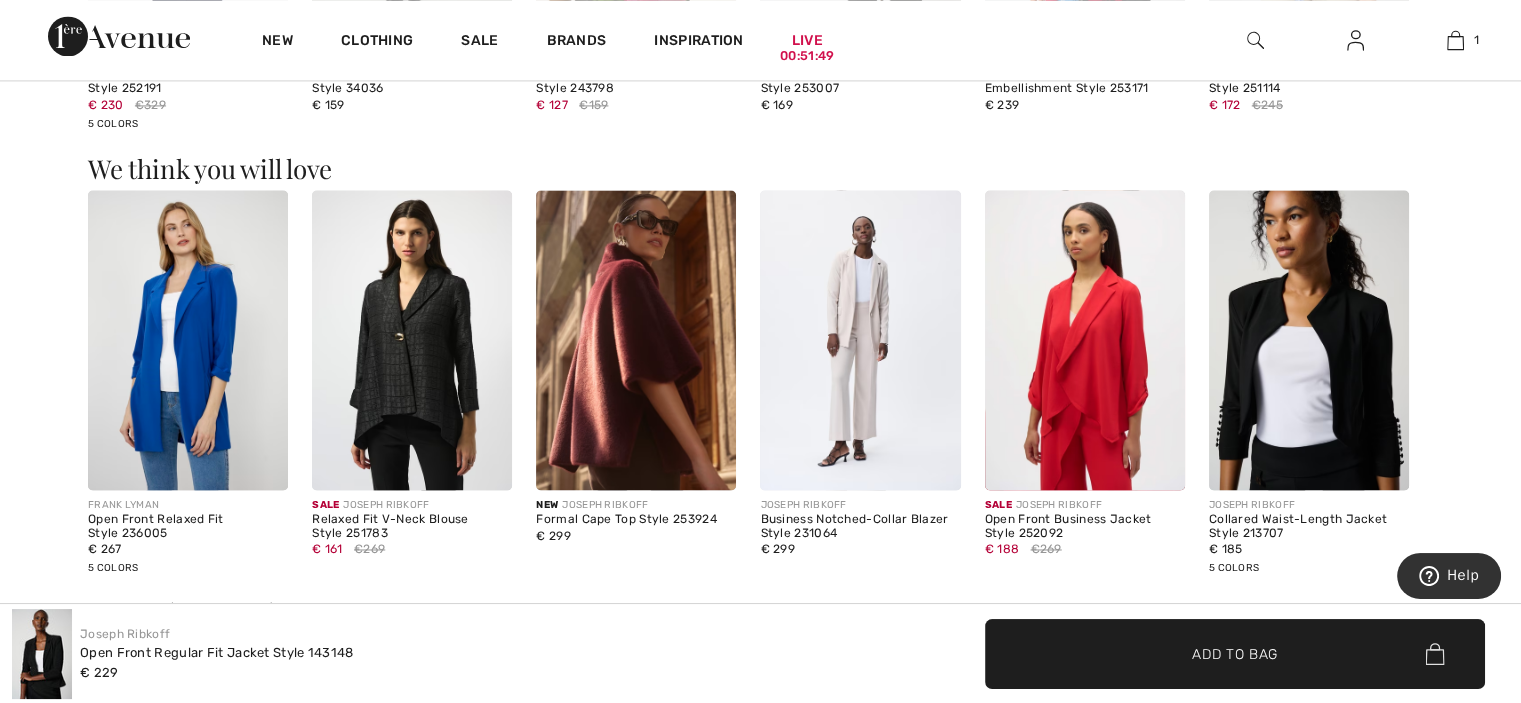 click at bounding box center [412, 340] 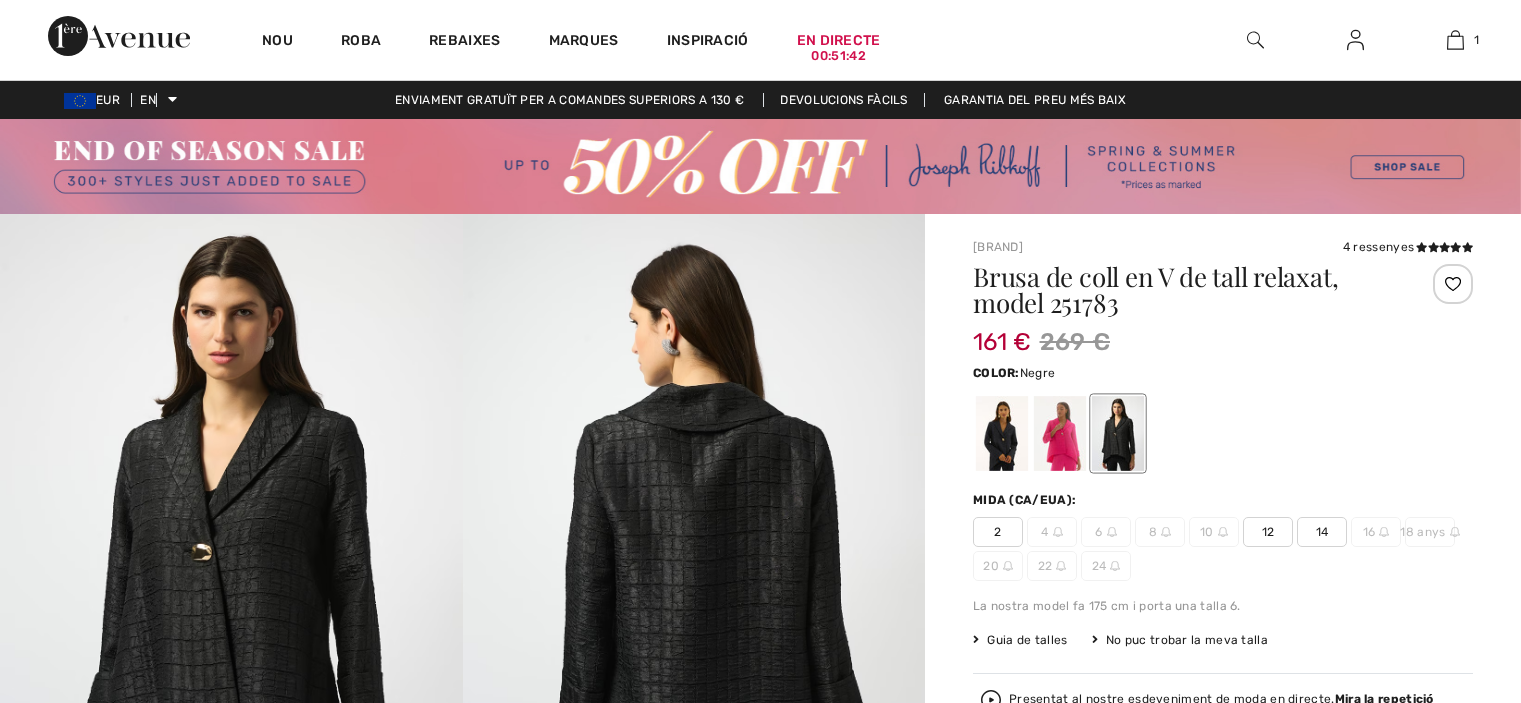 scroll, scrollTop: 0, scrollLeft: 0, axis: both 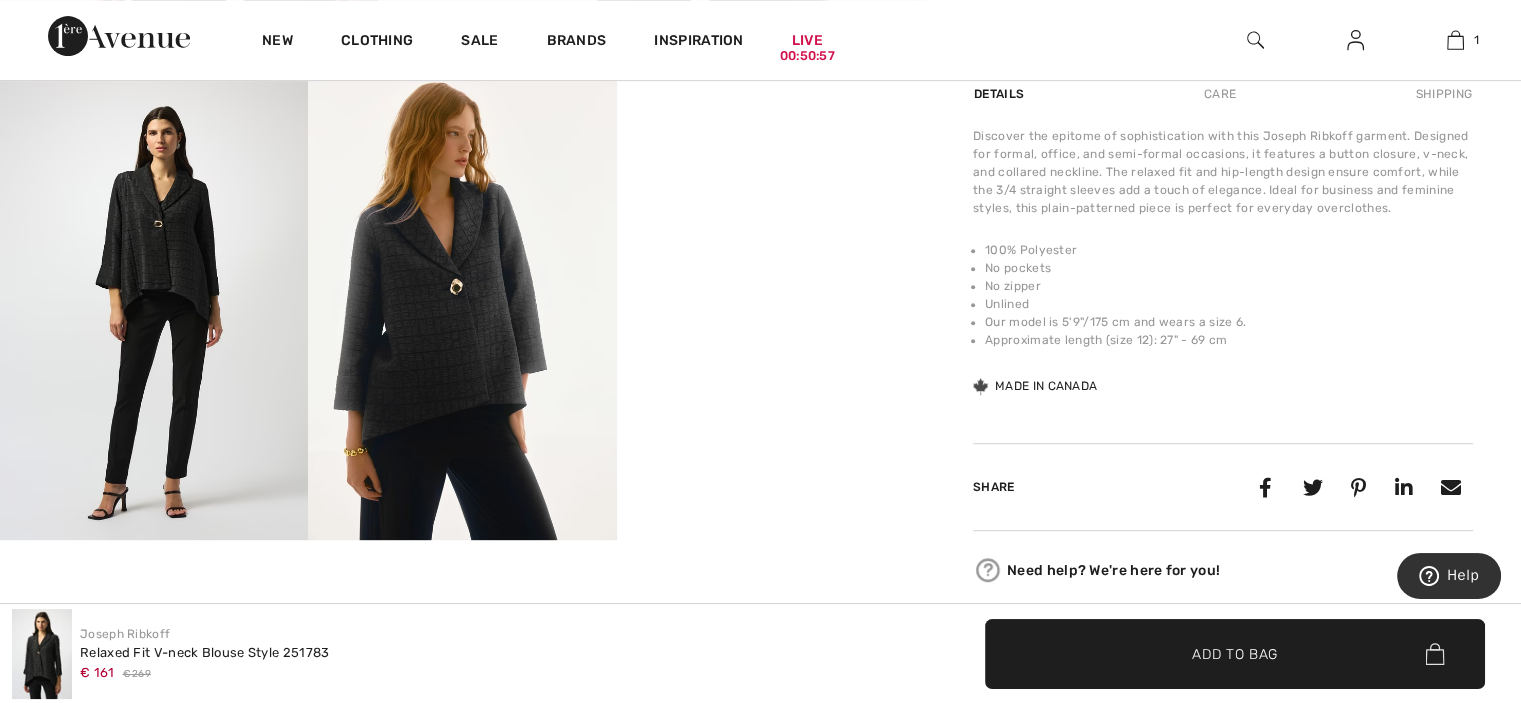 click on "Your browser does not support the video tag." at bounding box center (771, 155) 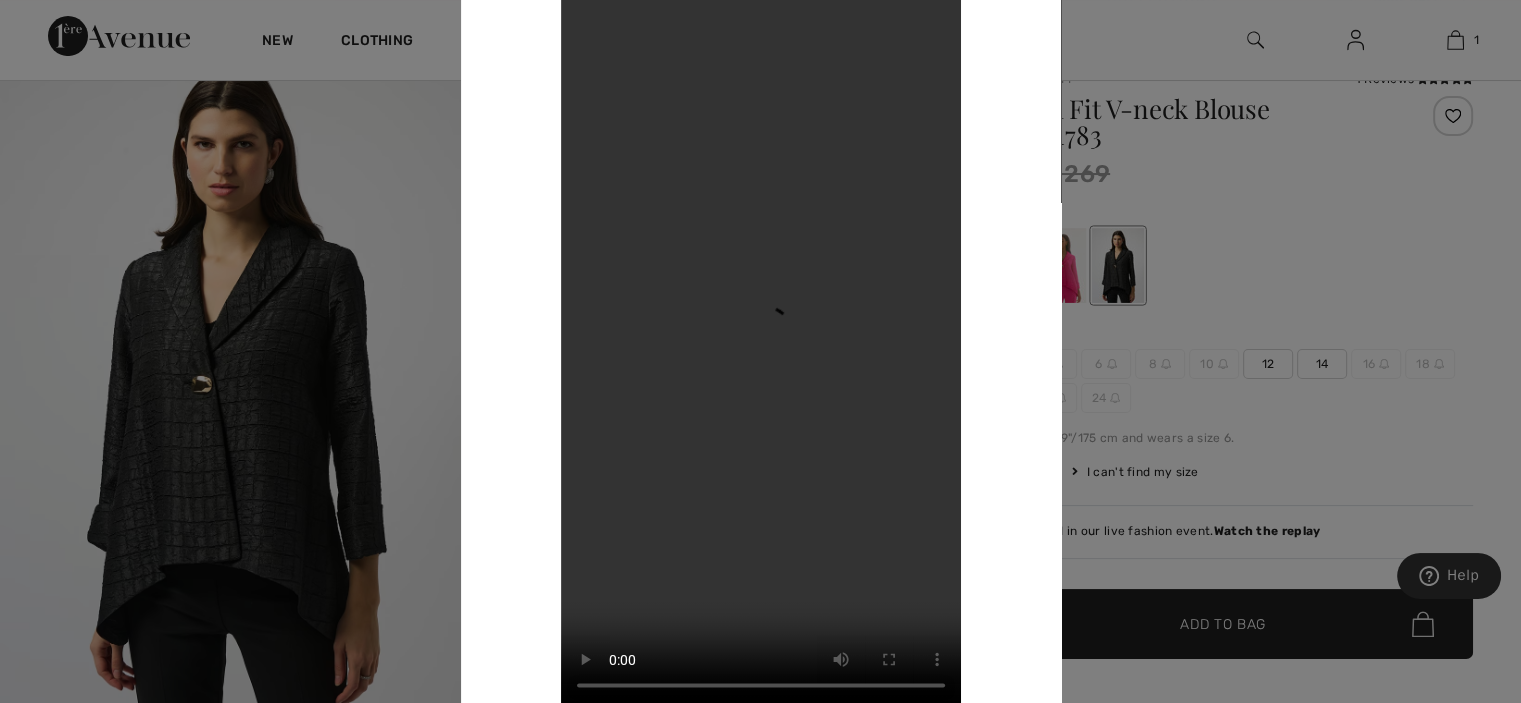 scroll, scrollTop: 166, scrollLeft: 0, axis: vertical 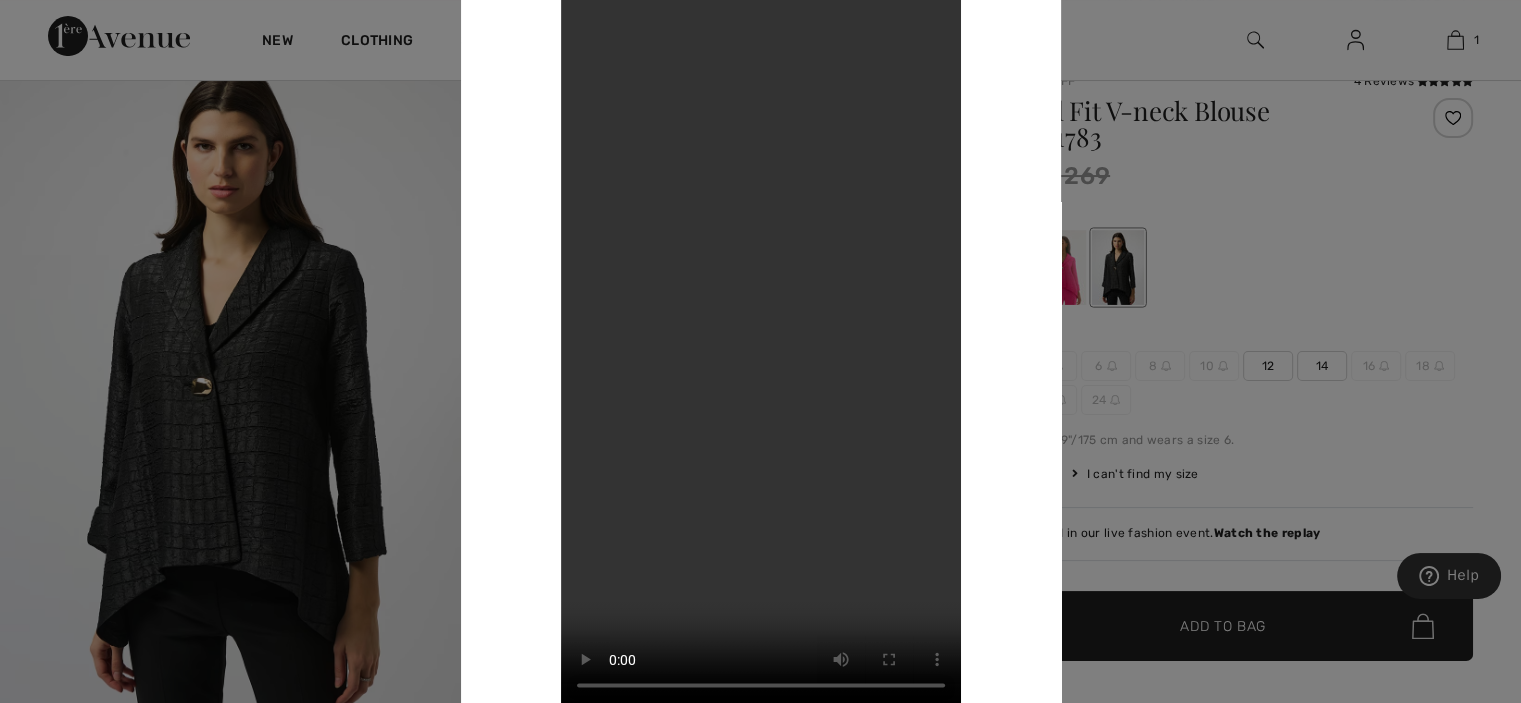click on "Your browser does not support the video tag." at bounding box center [761, 351] 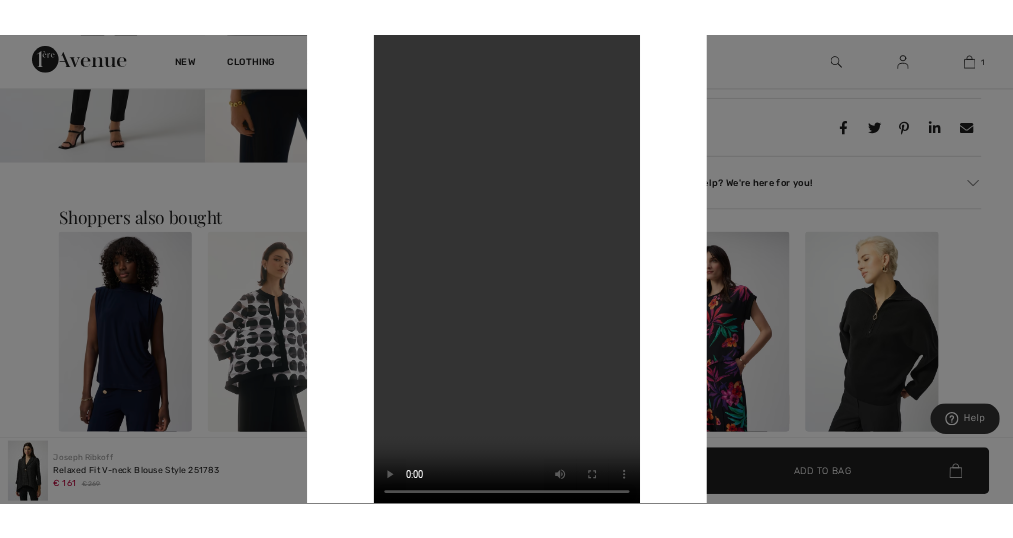 scroll, scrollTop: 1202, scrollLeft: 0, axis: vertical 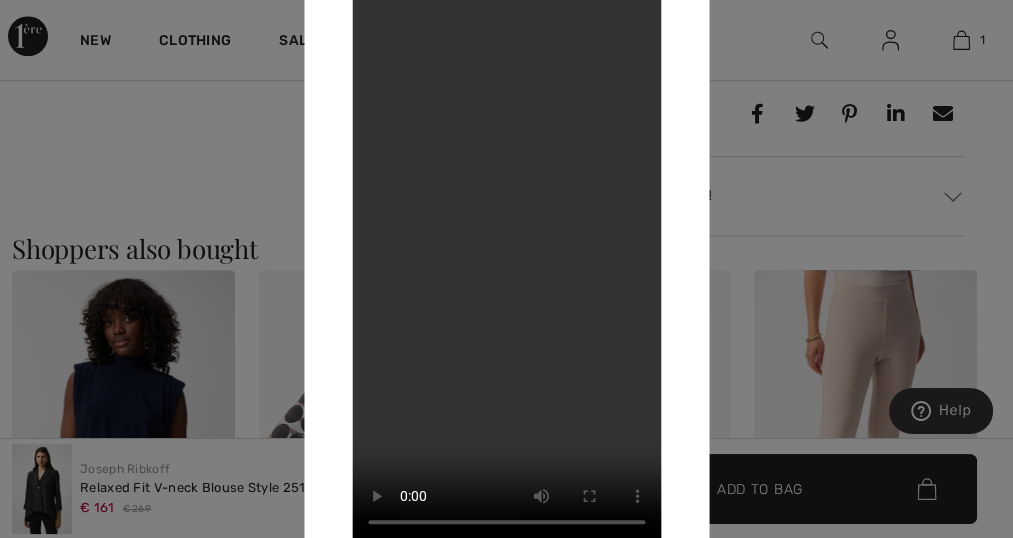 click at bounding box center [506, 269] 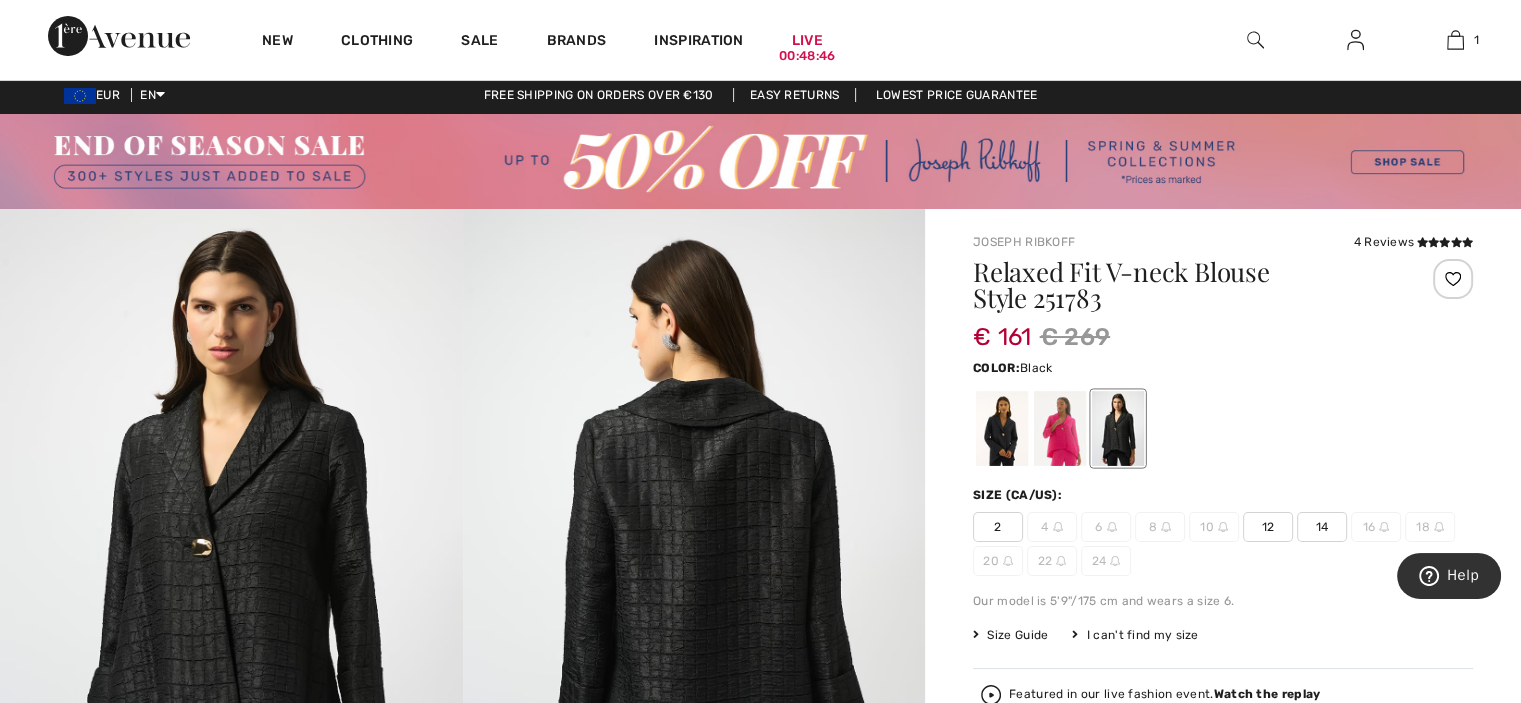 scroll, scrollTop: 0, scrollLeft: 0, axis: both 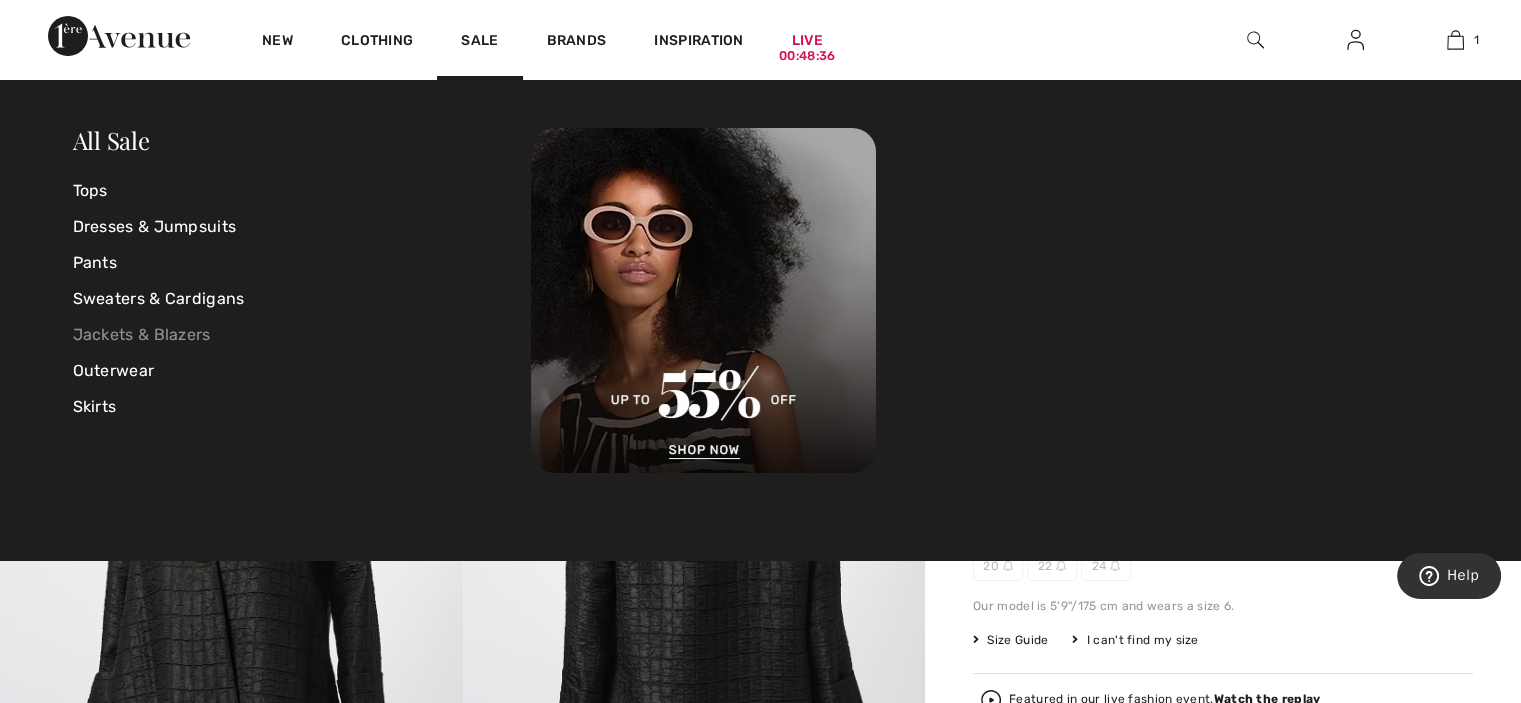 click on "Jackets & Blazers" at bounding box center (302, 335) 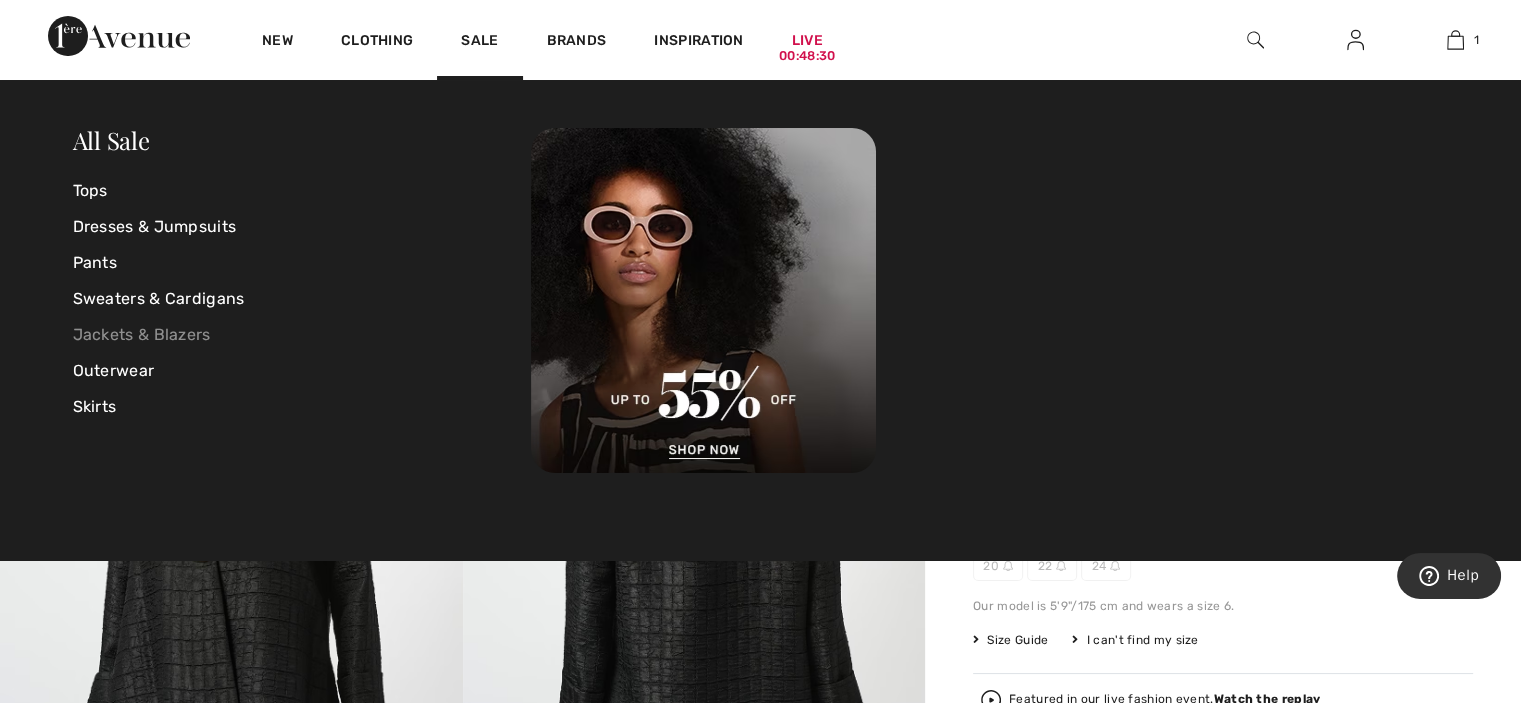 click on "Jackets & Blazers" at bounding box center (302, 335) 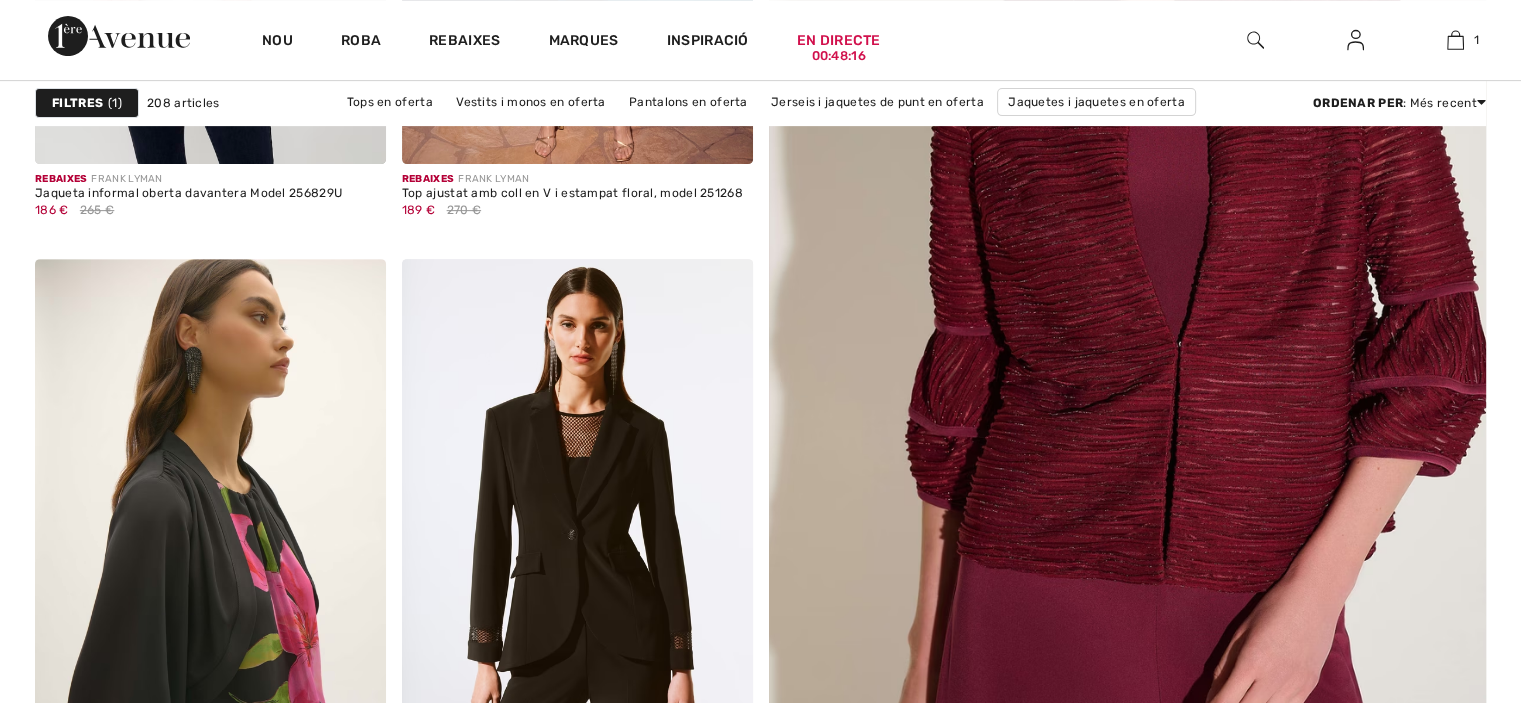 scroll, scrollTop: 860, scrollLeft: 0, axis: vertical 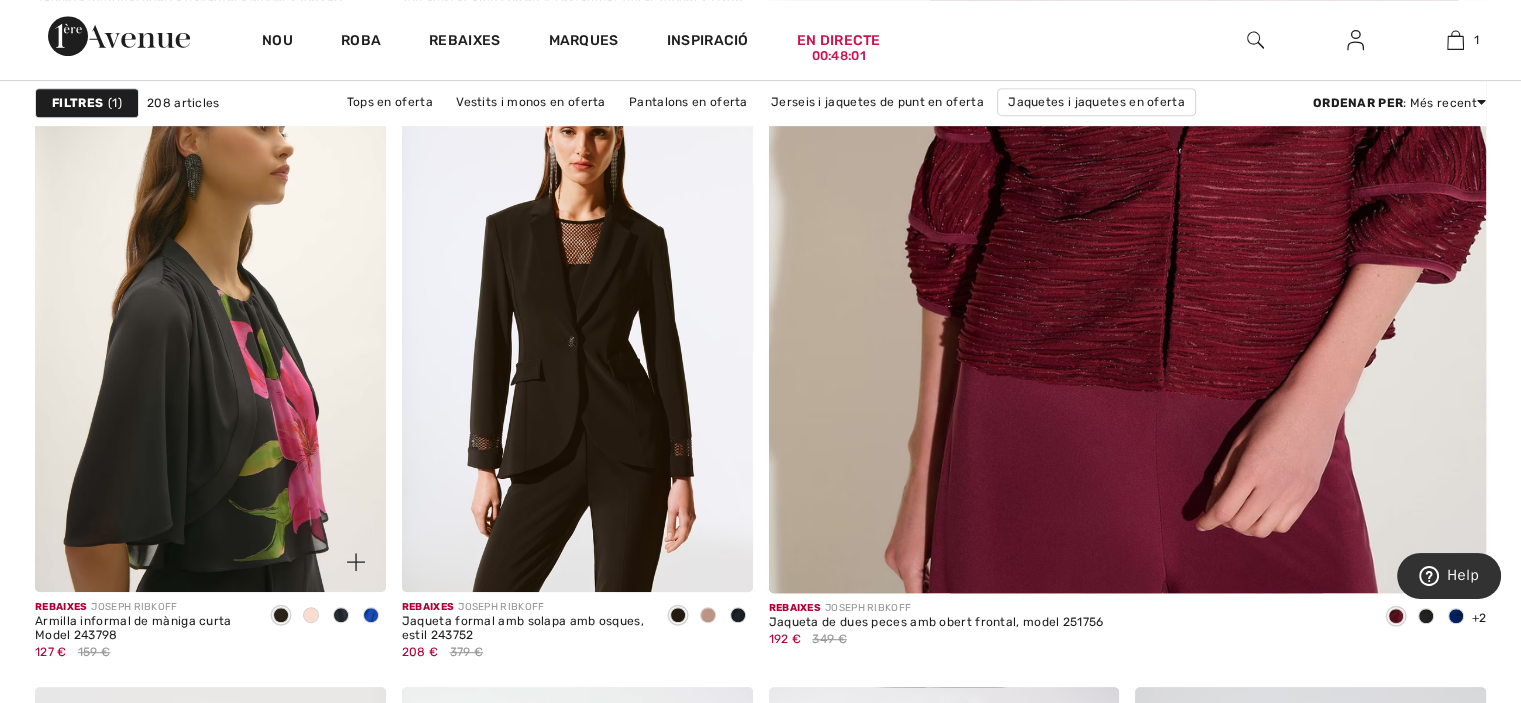 click at bounding box center [210, 329] 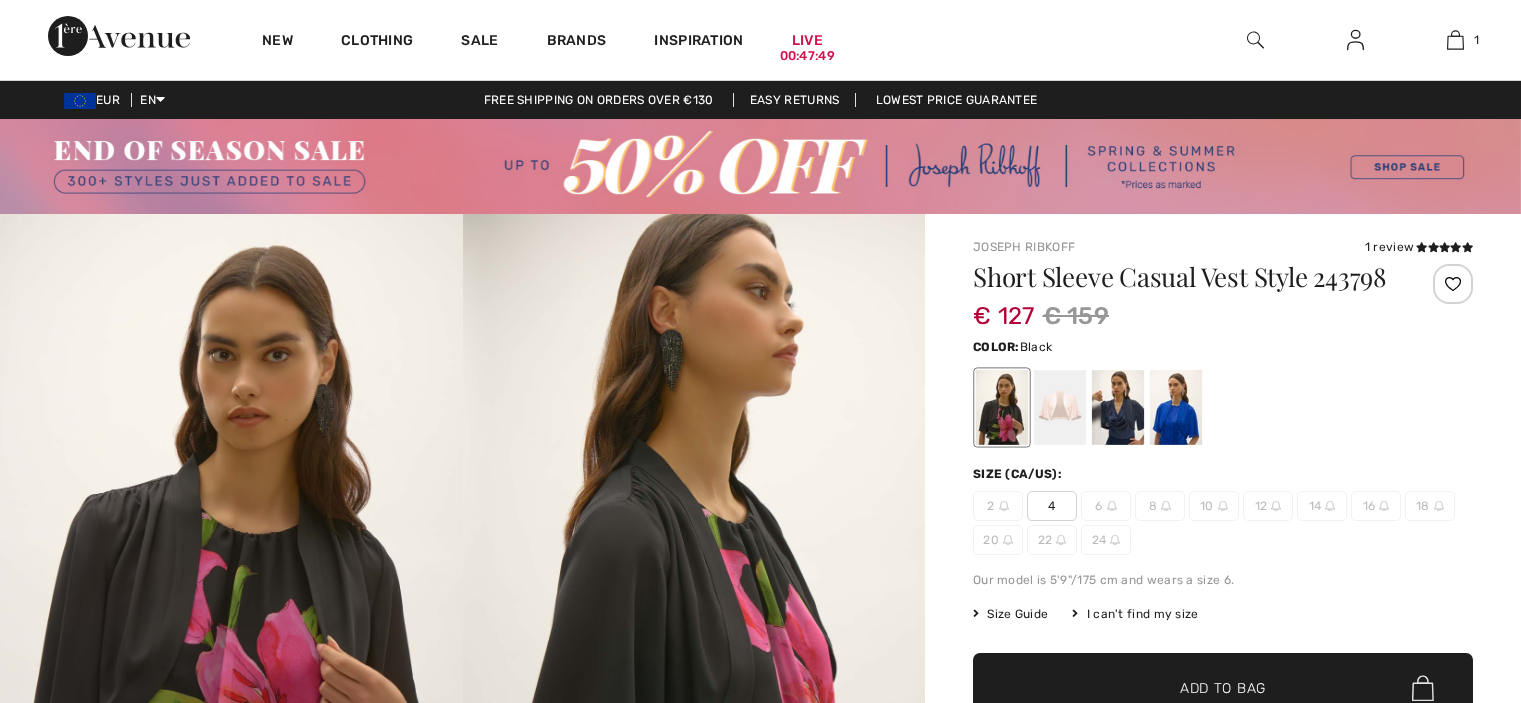 scroll, scrollTop: 252, scrollLeft: 0, axis: vertical 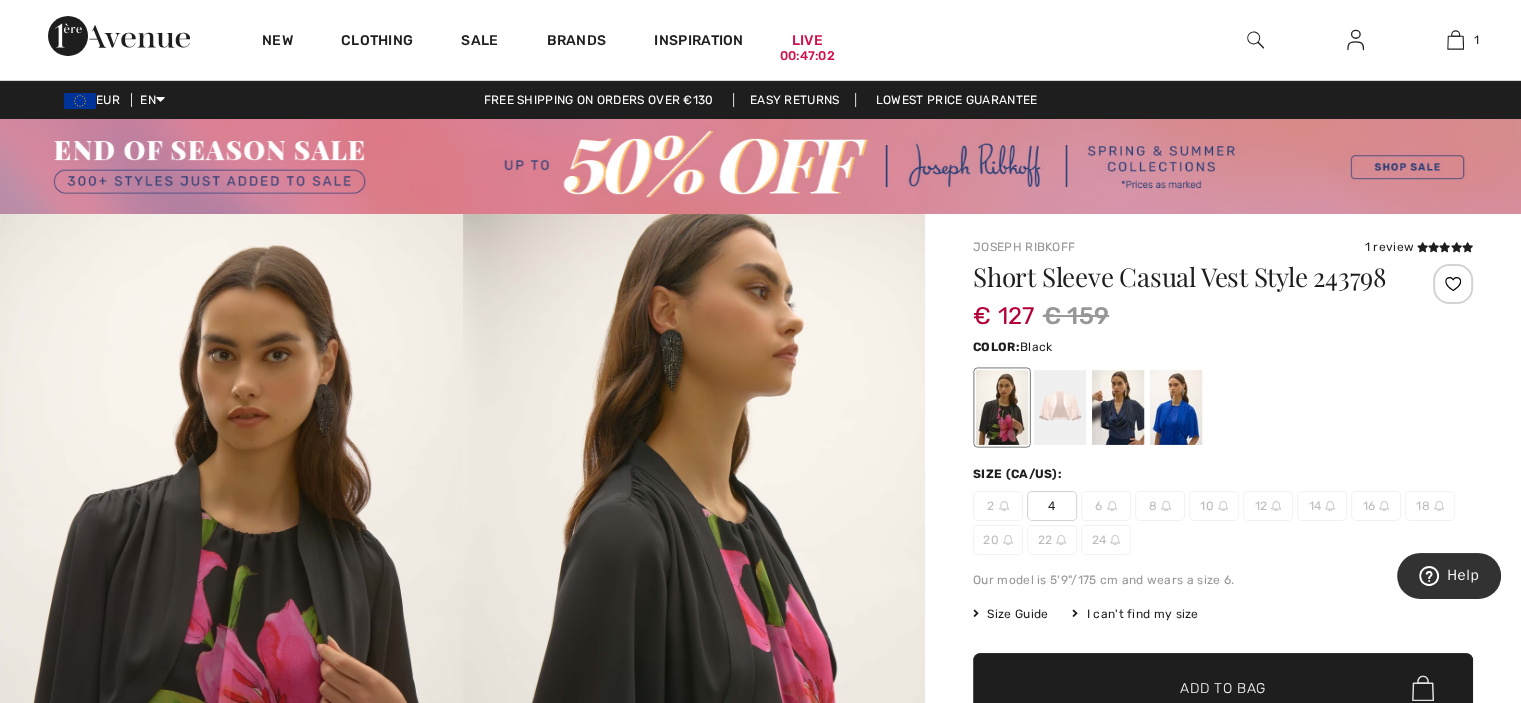 click on "Easy Returns" at bounding box center [795, 100] 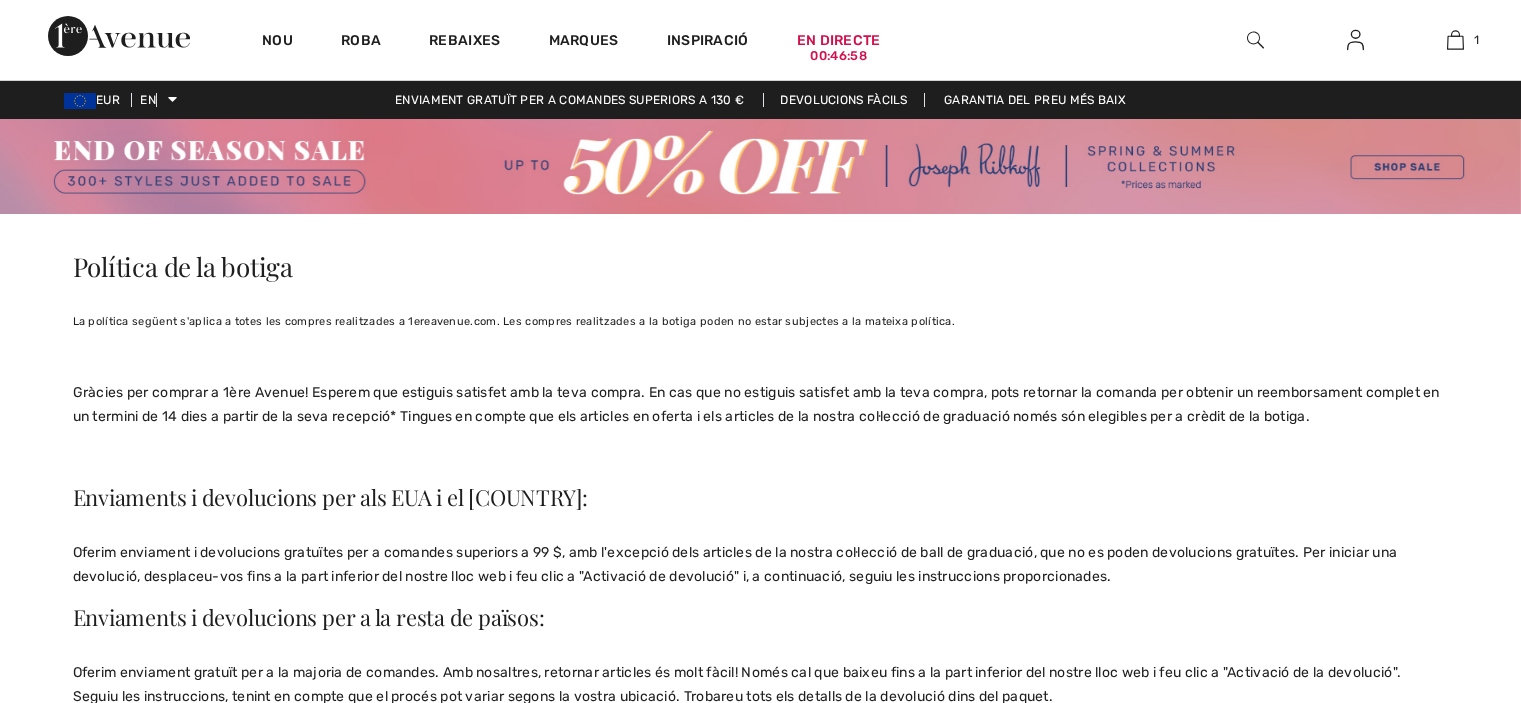 scroll, scrollTop: 91, scrollLeft: 0, axis: vertical 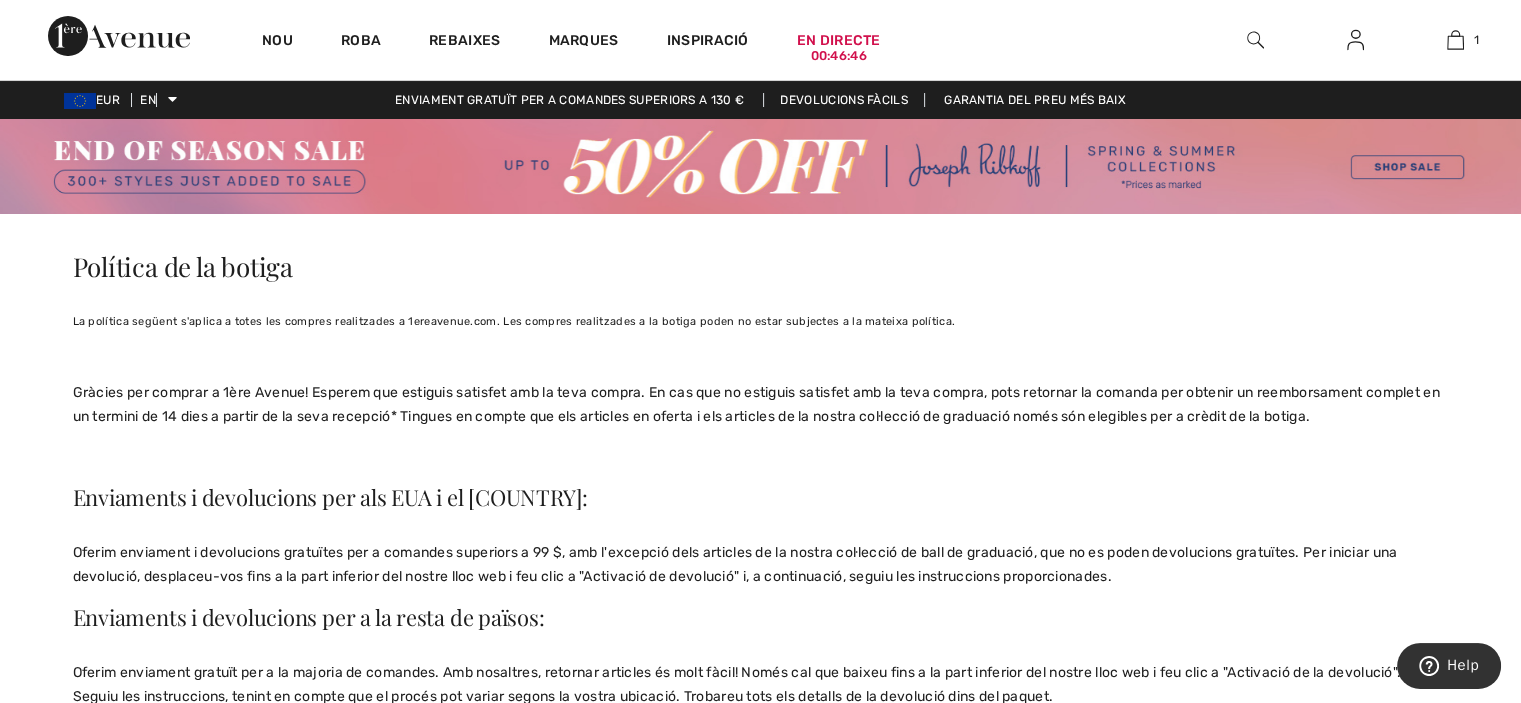click on "Política de la botiga" at bounding box center [761, 257] 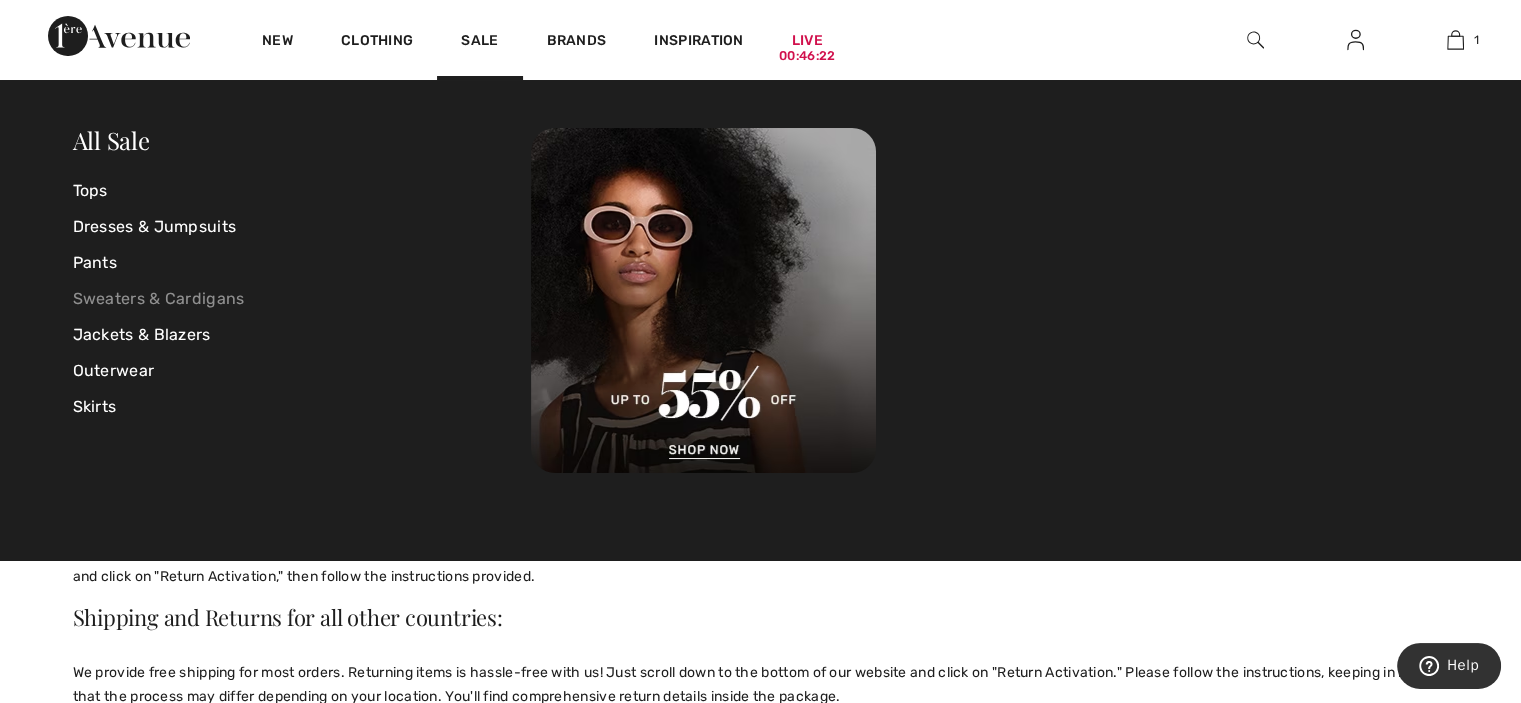 click on "Sweaters & Cardigans" at bounding box center (302, 299) 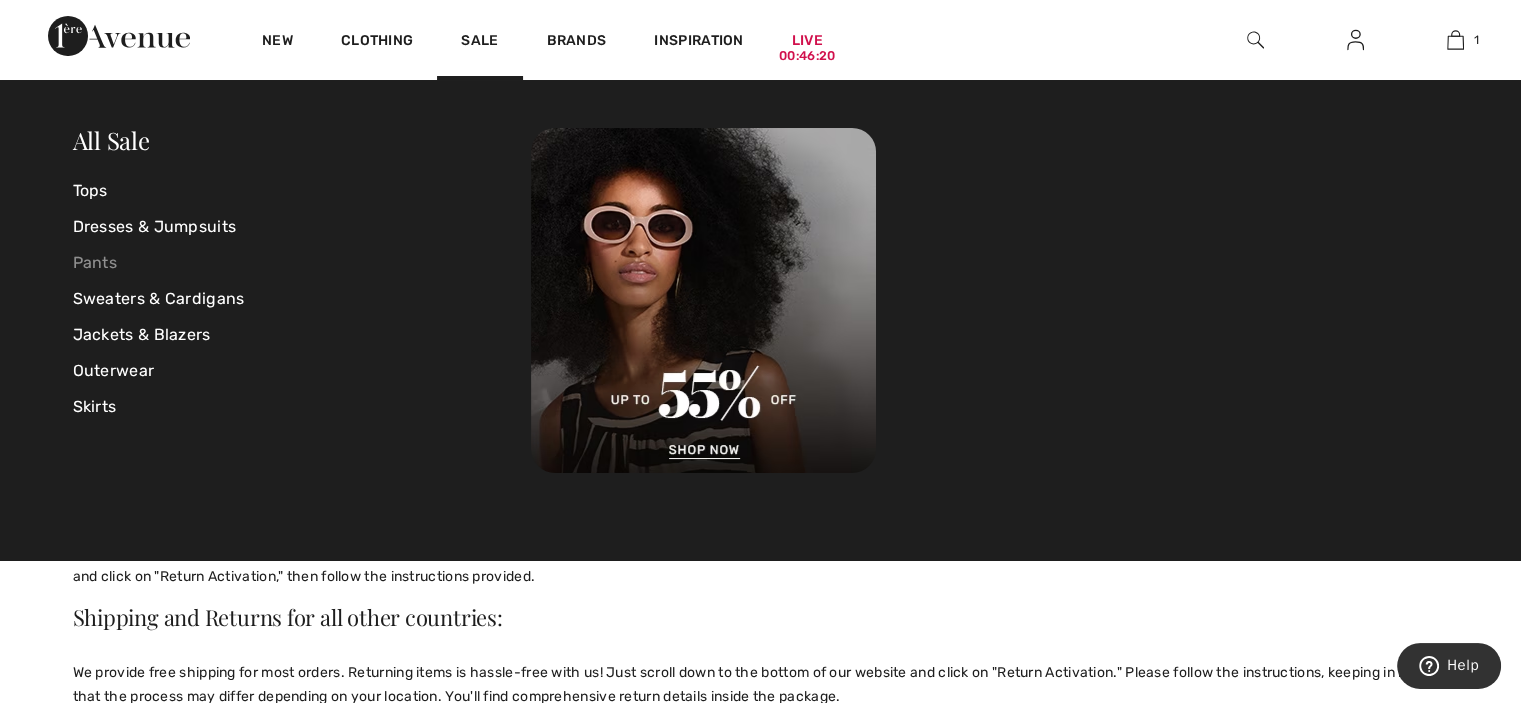 click on "Pants" at bounding box center [302, 263] 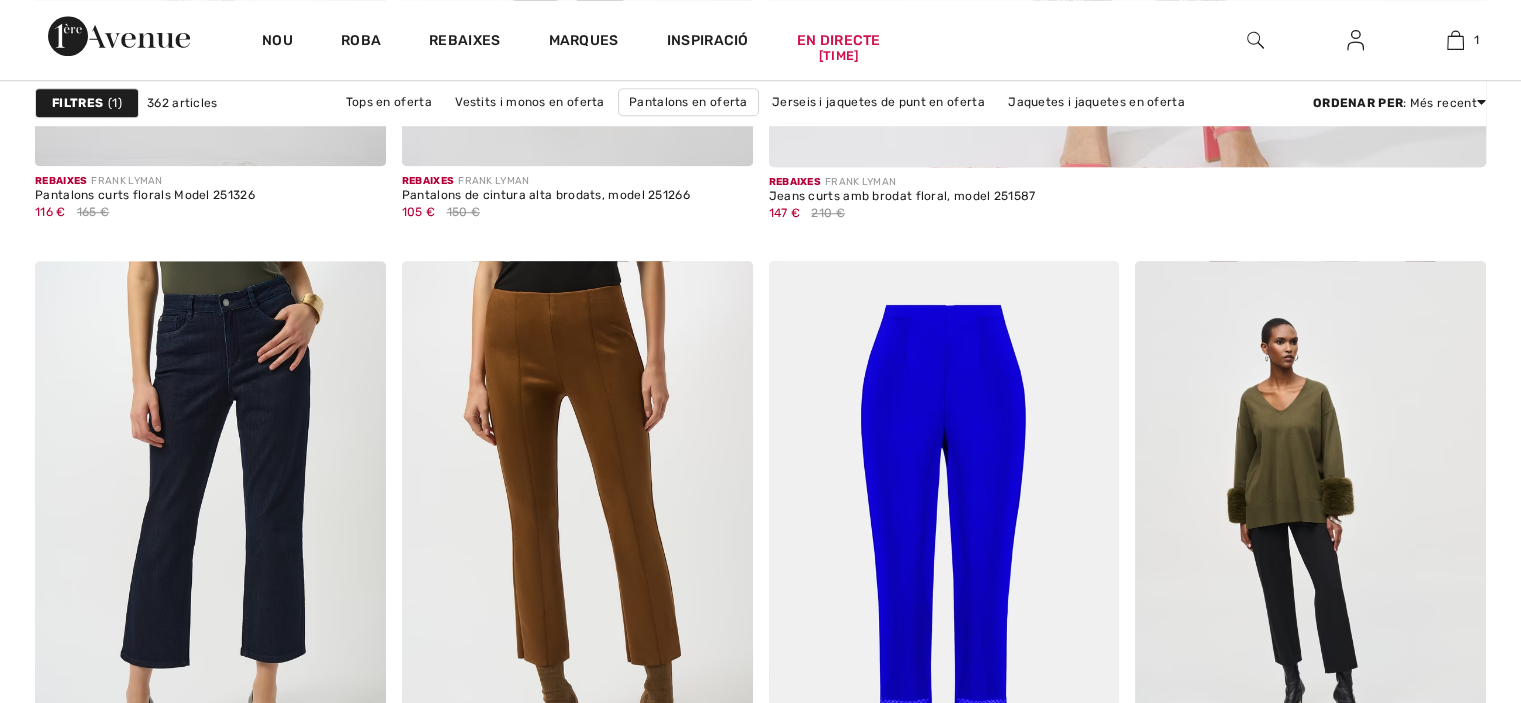 scroll, scrollTop: 1440, scrollLeft: 0, axis: vertical 